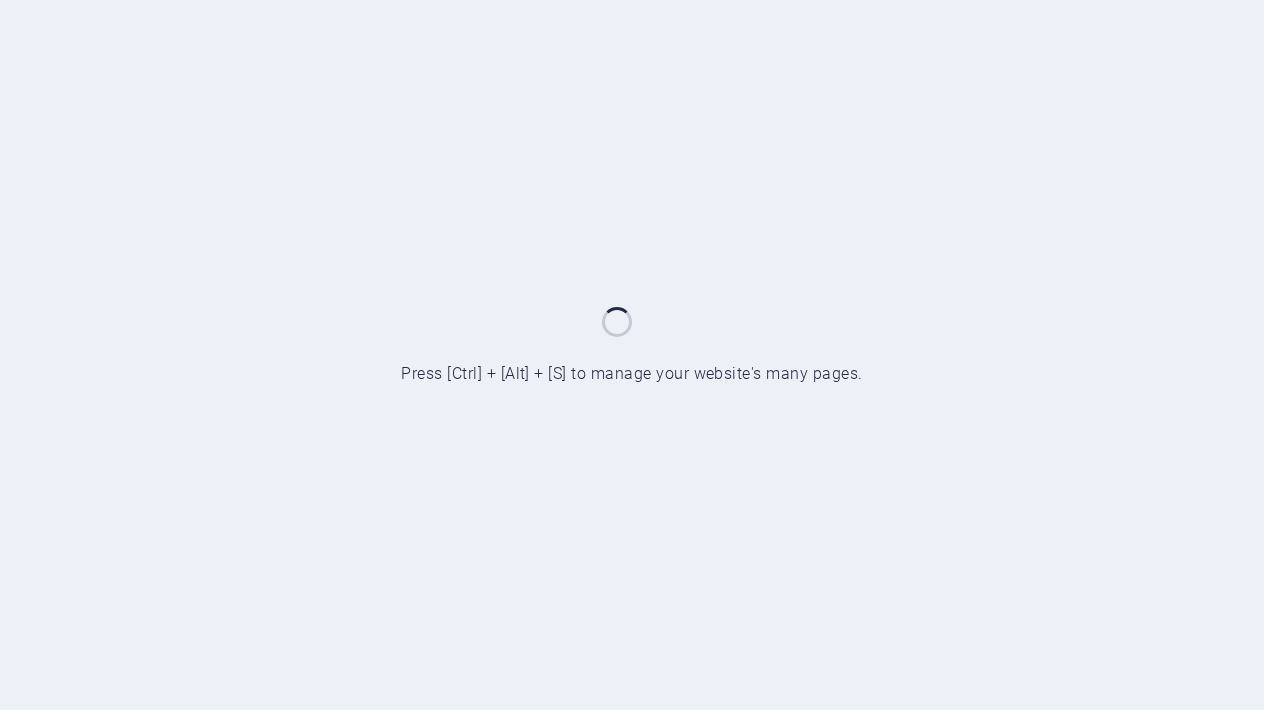 scroll, scrollTop: 0, scrollLeft: 0, axis: both 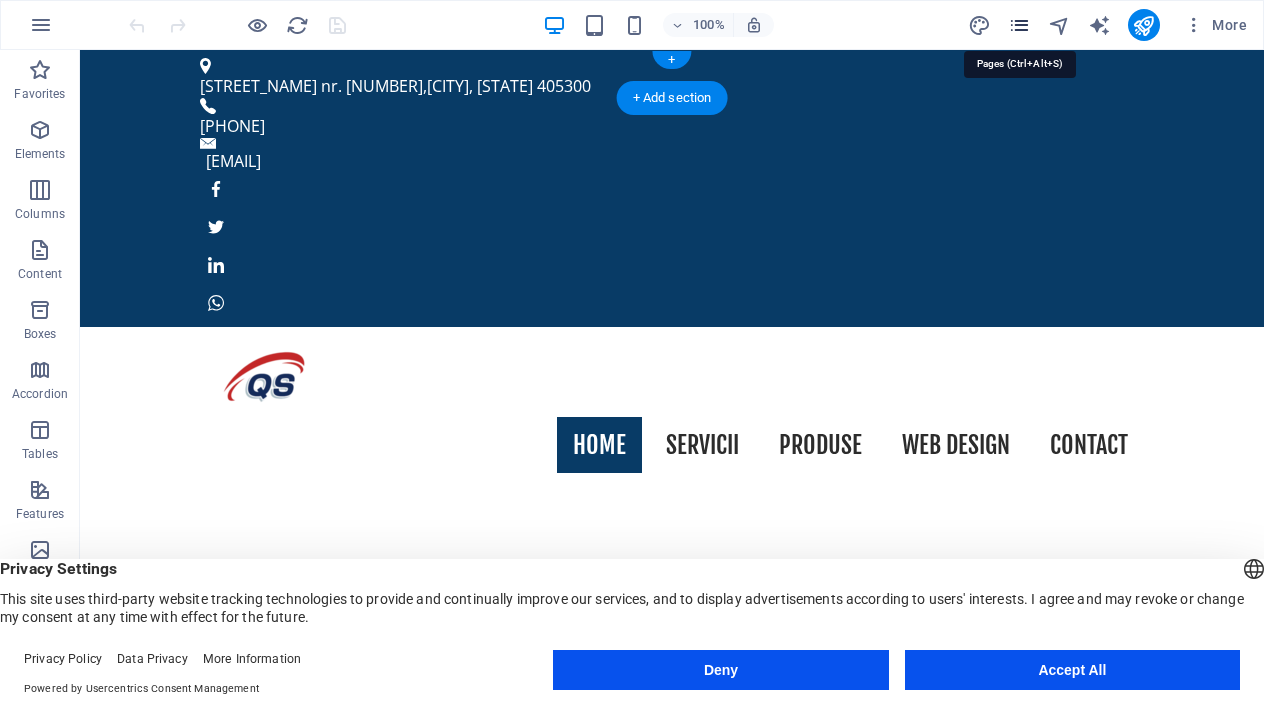 click at bounding box center [1019, 25] 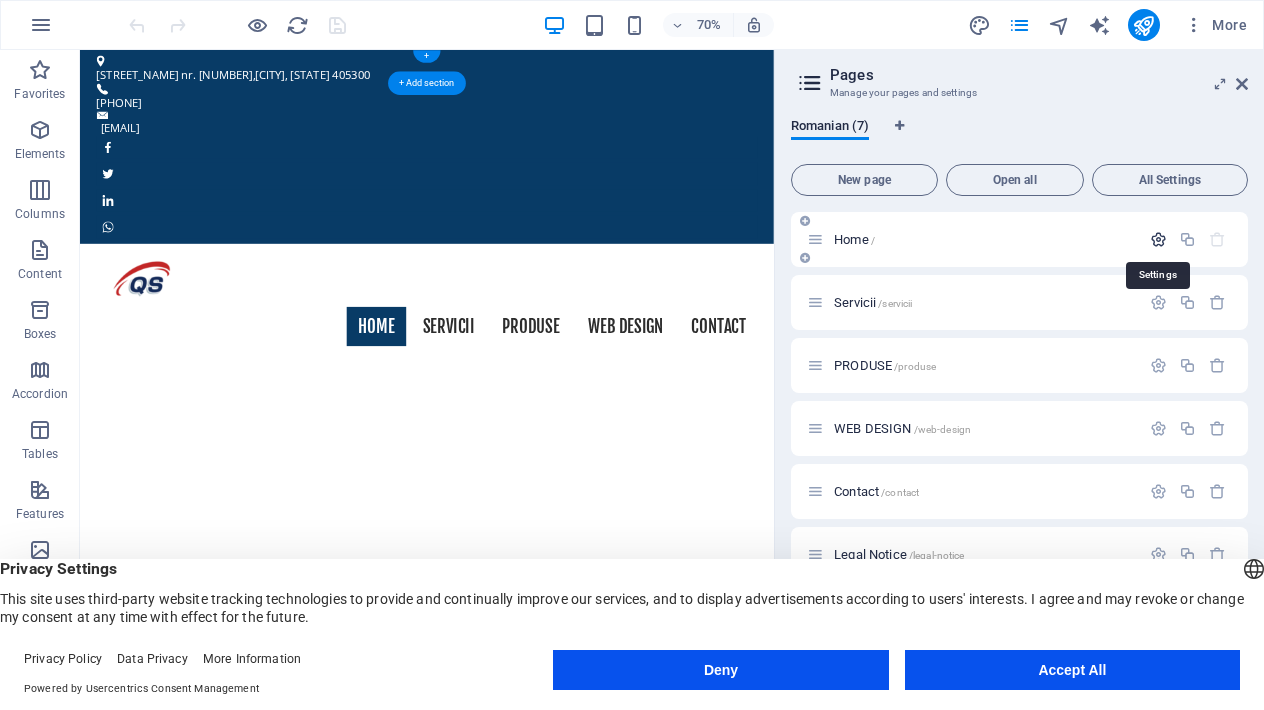 click at bounding box center [1158, 239] 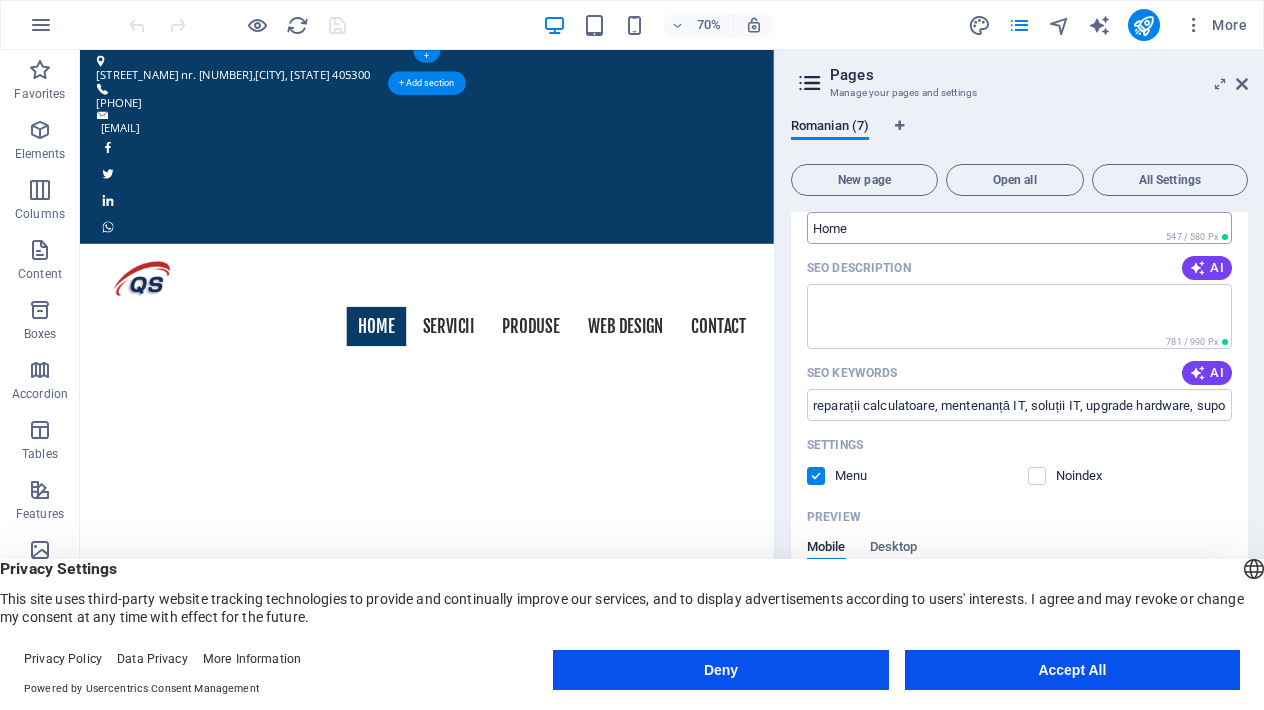scroll, scrollTop: 234, scrollLeft: 0, axis: vertical 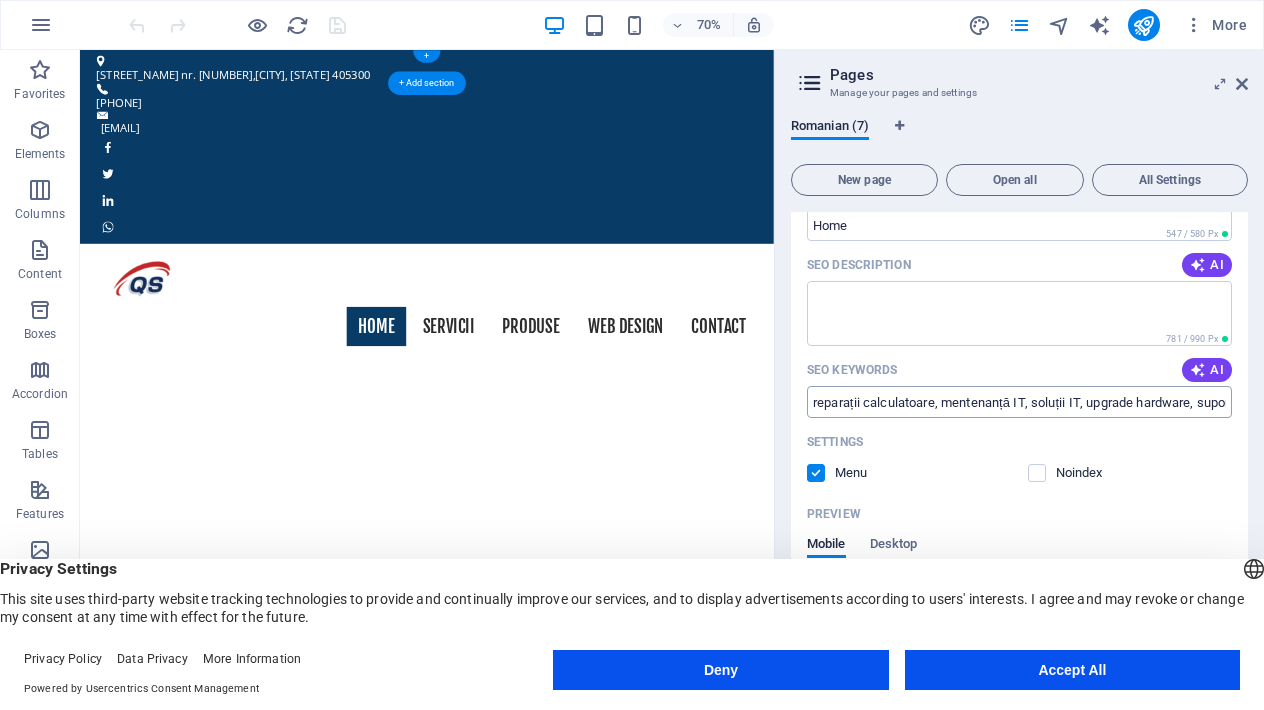 click on "reparații calculatoare, mentenanță IT, soluții IT, upgrade hardware, suport IT, recuperare date" at bounding box center (1019, 402) 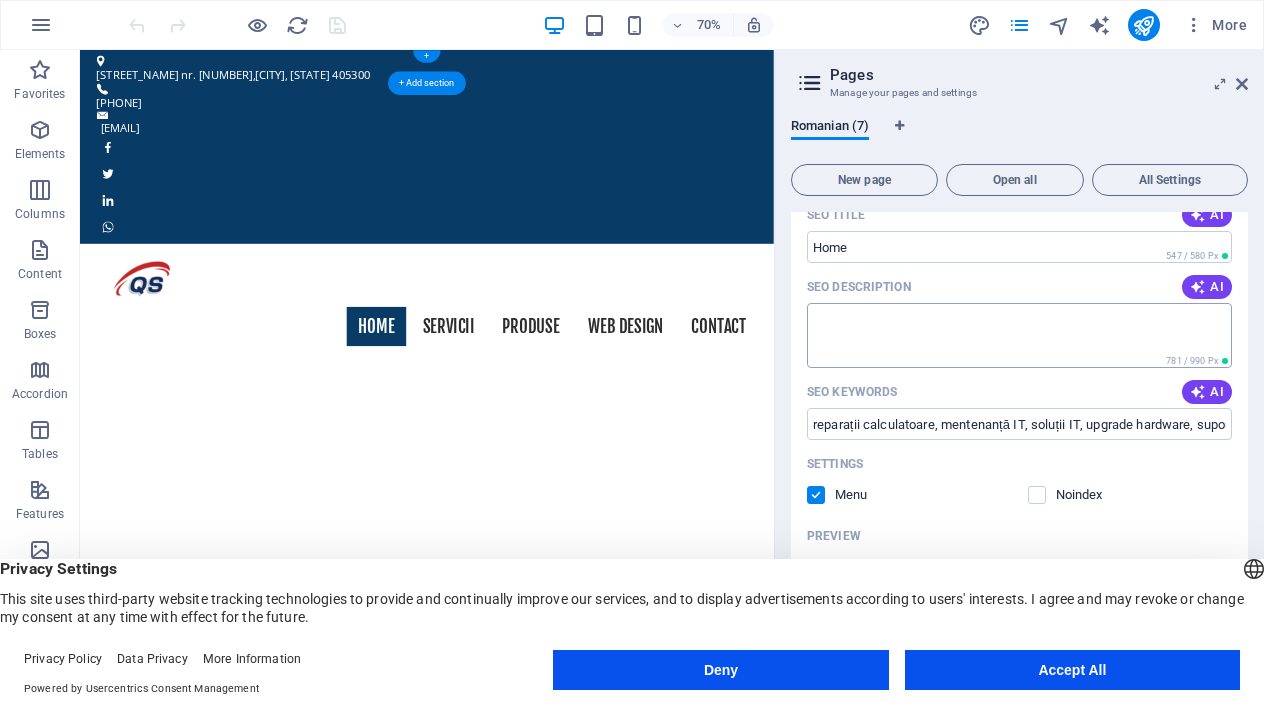 scroll, scrollTop: 221, scrollLeft: 0, axis: vertical 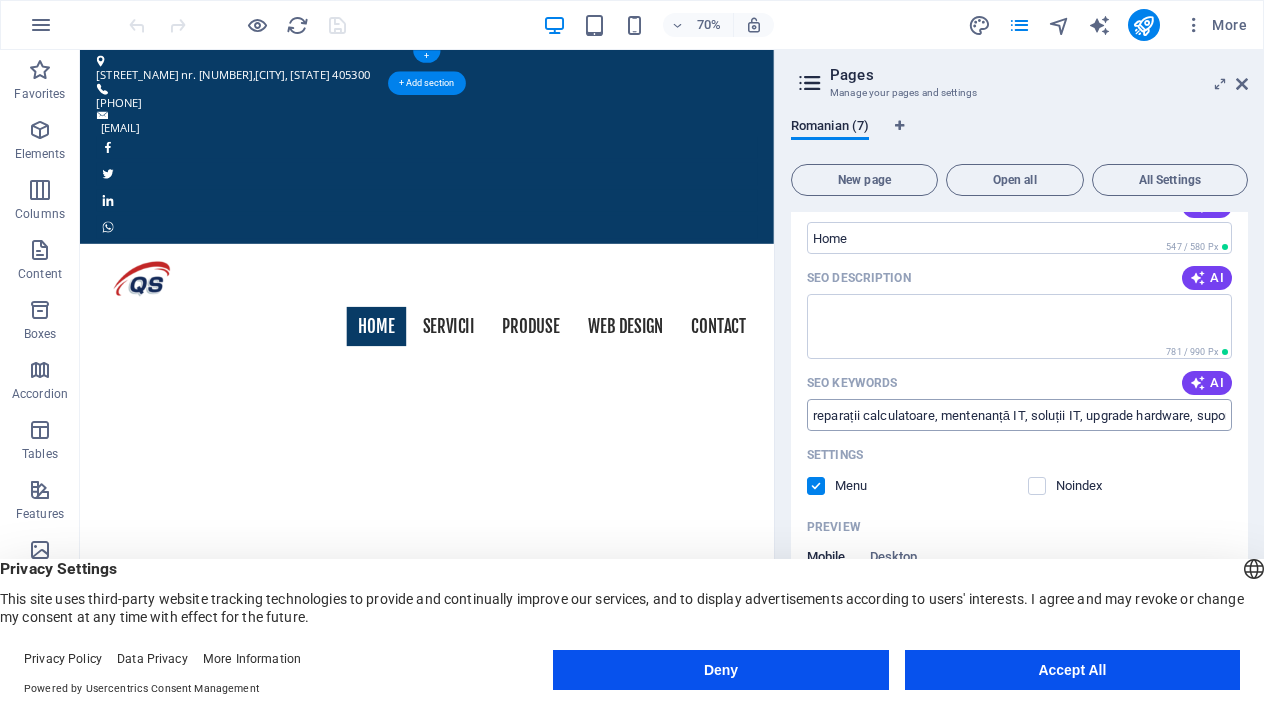 click on "reparații calculatoare, mentenanță IT, soluții IT, upgrade hardware, suport IT, recuperare date" at bounding box center [1019, 415] 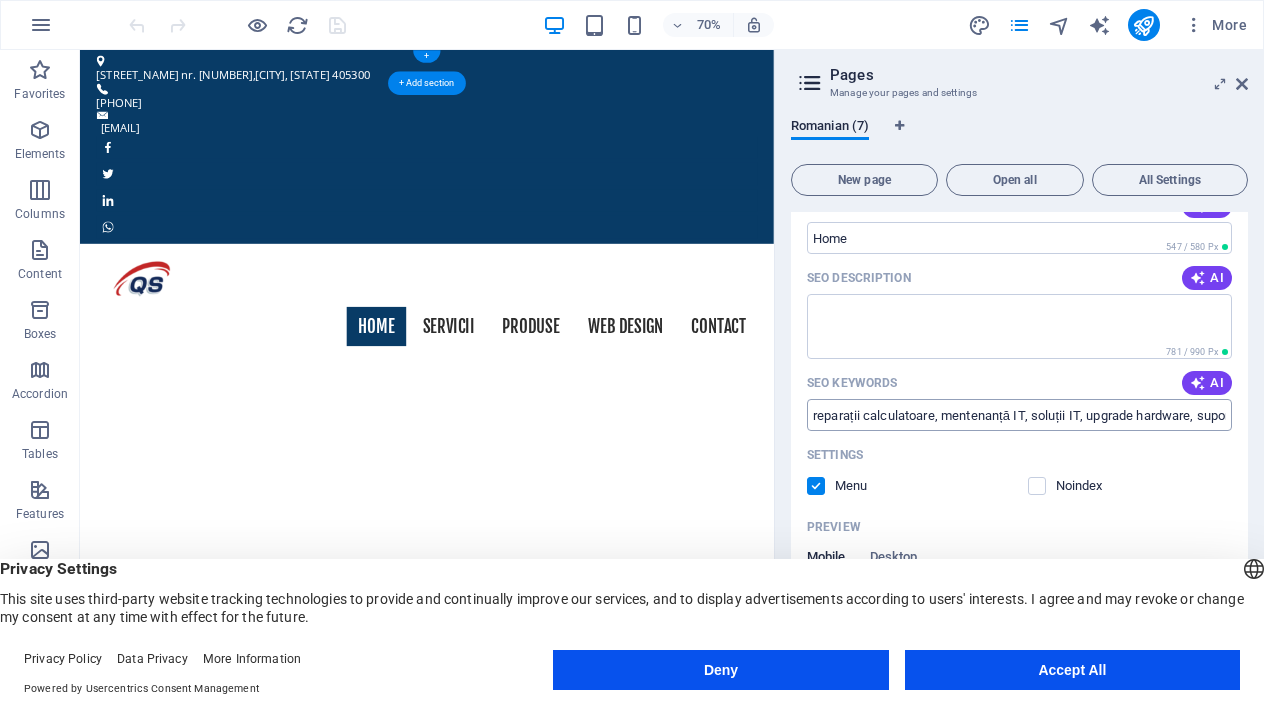 click on "reparații calculatoare, mentenanță IT, soluții IT, upgrade hardware, suport IT, recuperare date" at bounding box center (1019, 415) 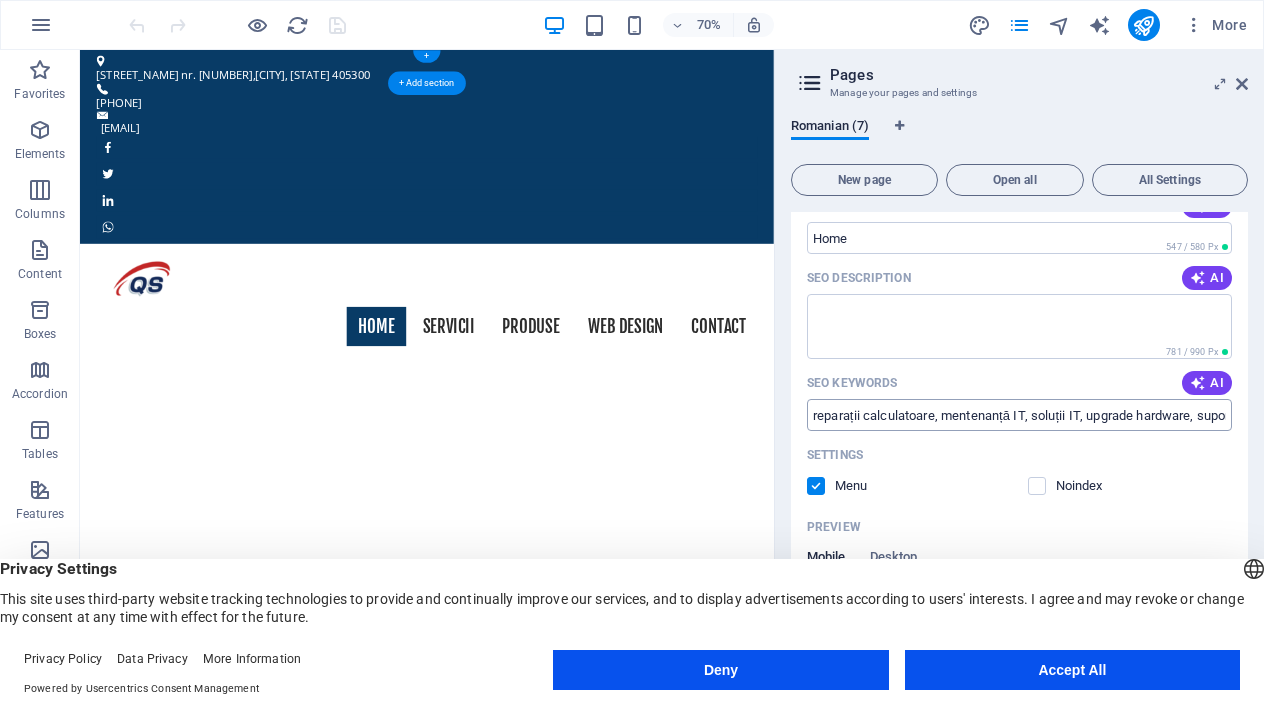 click on "reparații calculatoare, mentenanță IT, soluții IT, upgrade hardware, suport IT, recuperare date" at bounding box center [1019, 415] 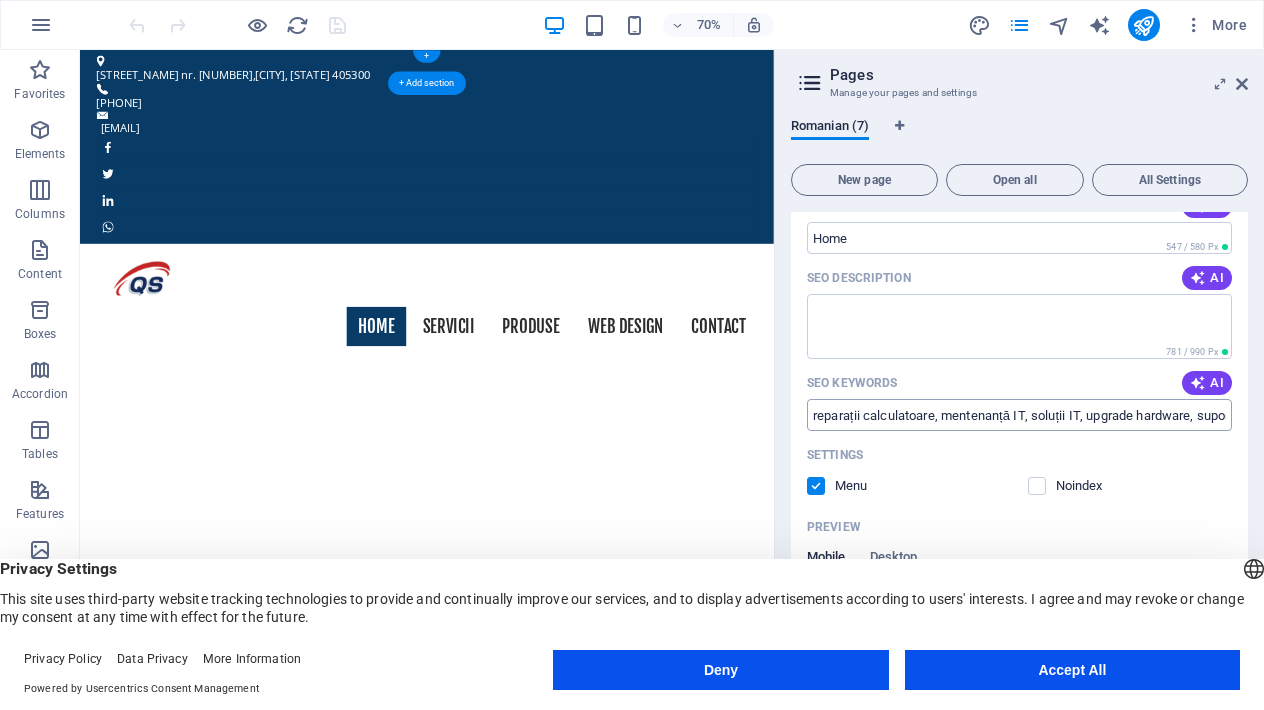 click on "reparații calculatoare, mentenanță IT, soluții IT, upgrade hardware, suport IT, recuperare date" at bounding box center (1019, 415) 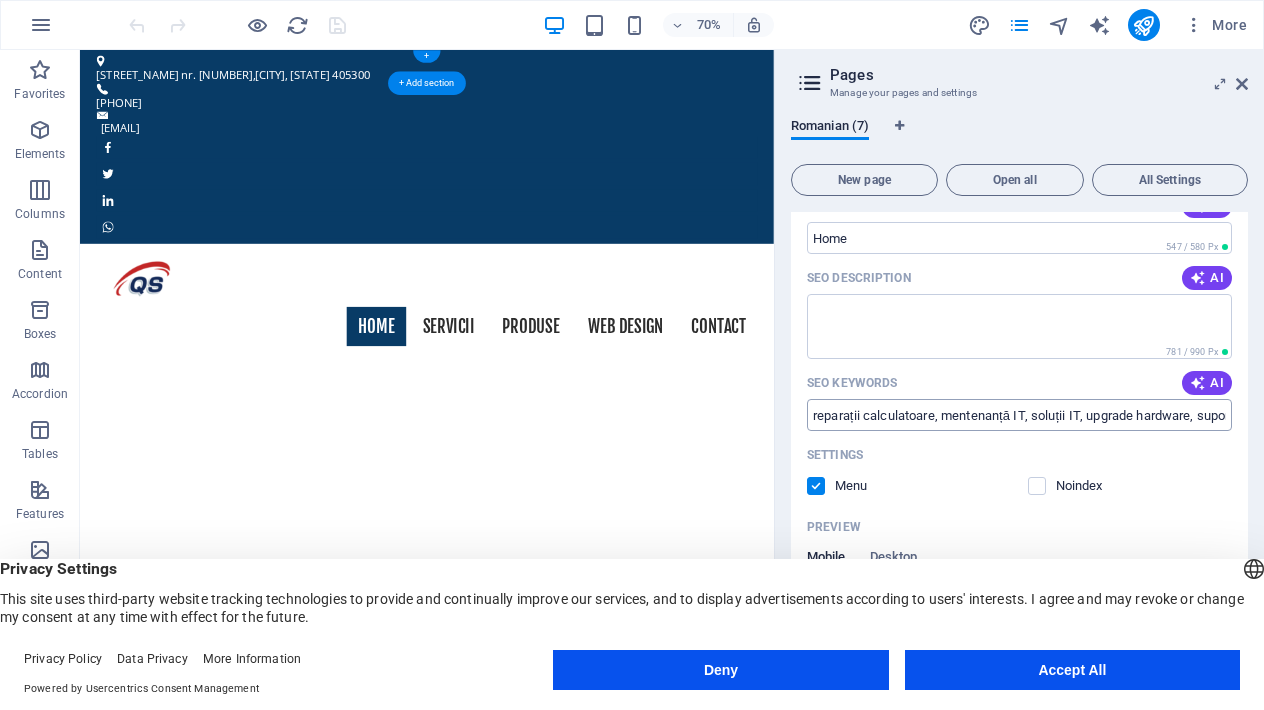 click on "reparații calculatoare, mentenanță IT, soluții IT, upgrade hardware, suport IT, recuperare date" at bounding box center [1019, 415] 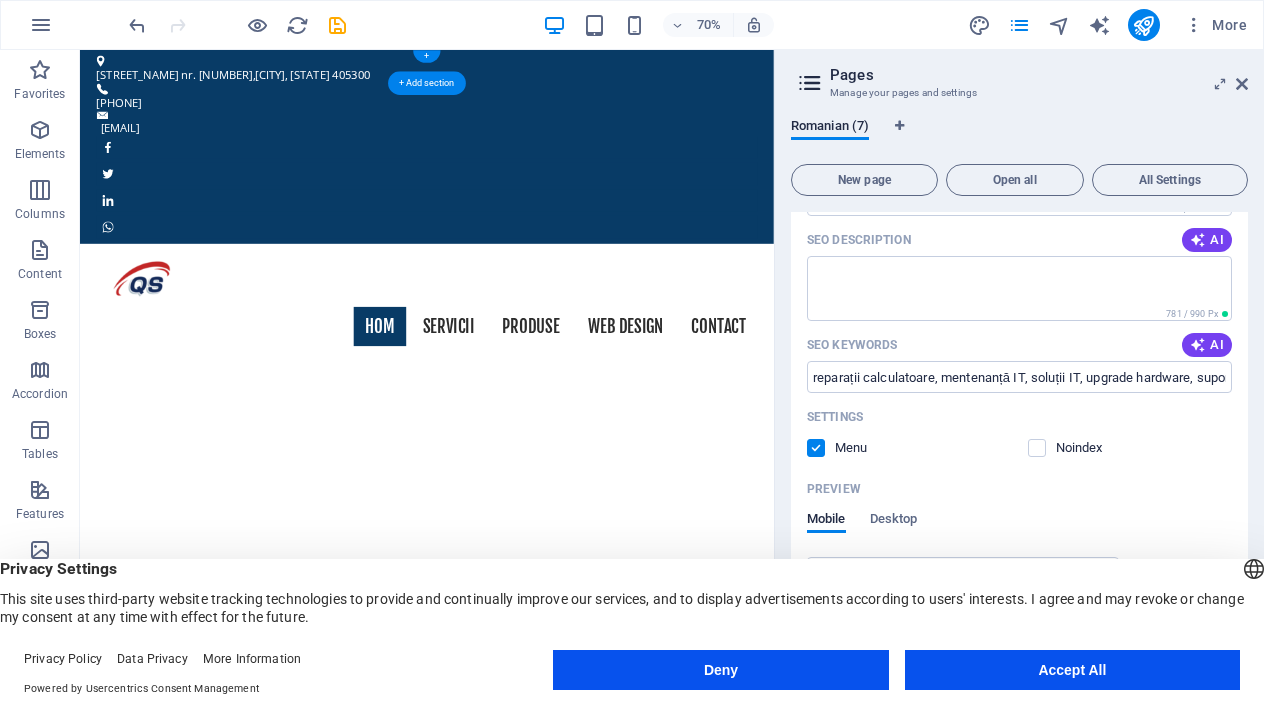 scroll, scrollTop: 275, scrollLeft: 0, axis: vertical 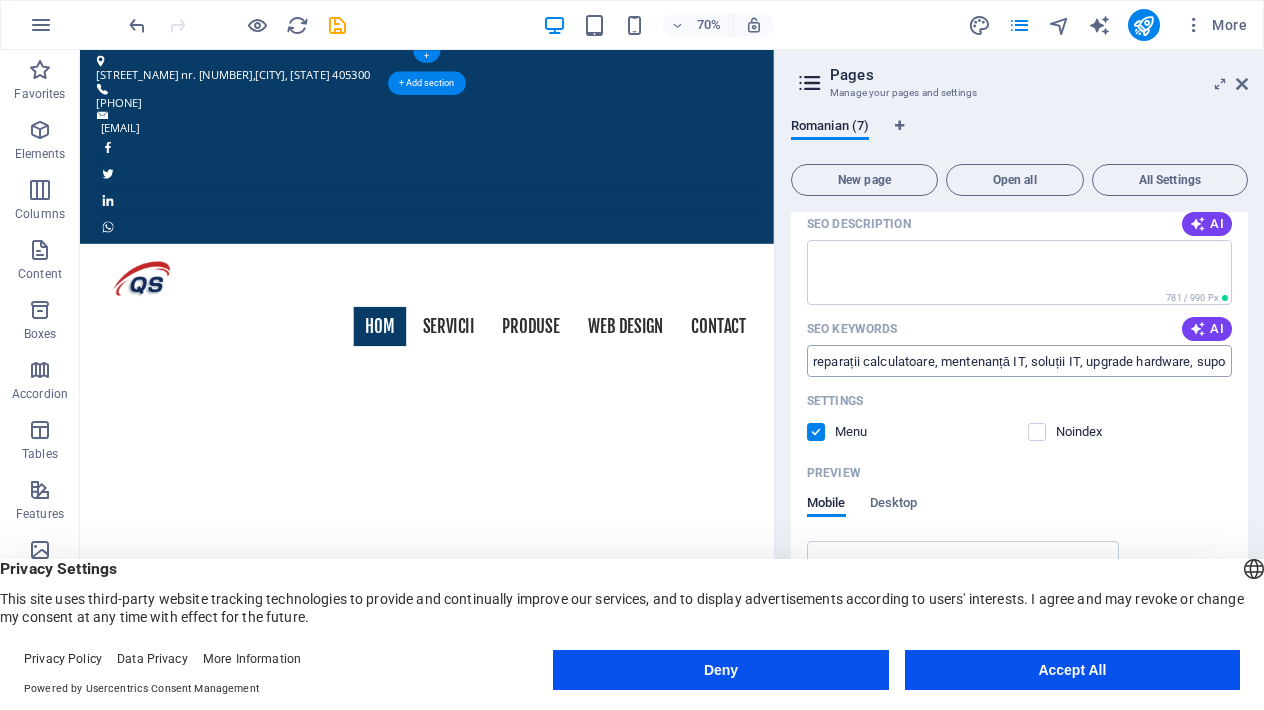 click on "reparații calculatoare, mentenanță IT, soluții IT, upgrade hardware, suport IT, recuperare date" at bounding box center [1019, 361] 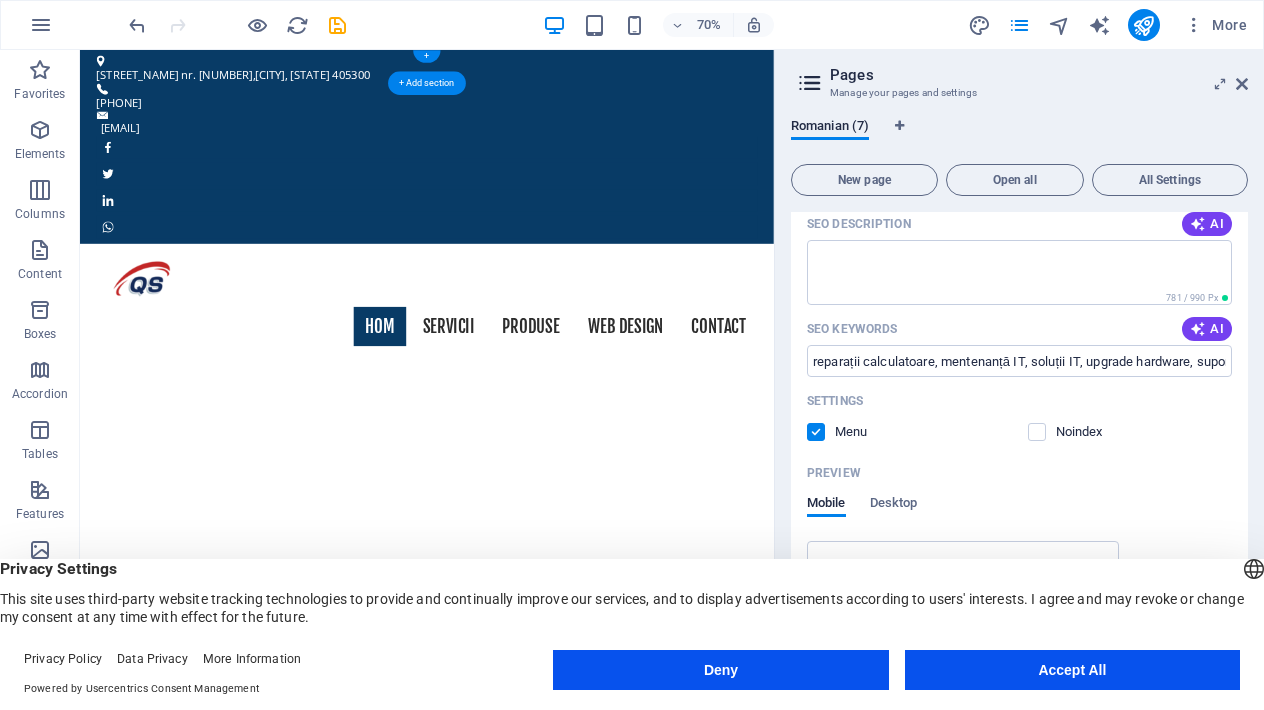 click on "Deny" at bounding box center [720, 670] 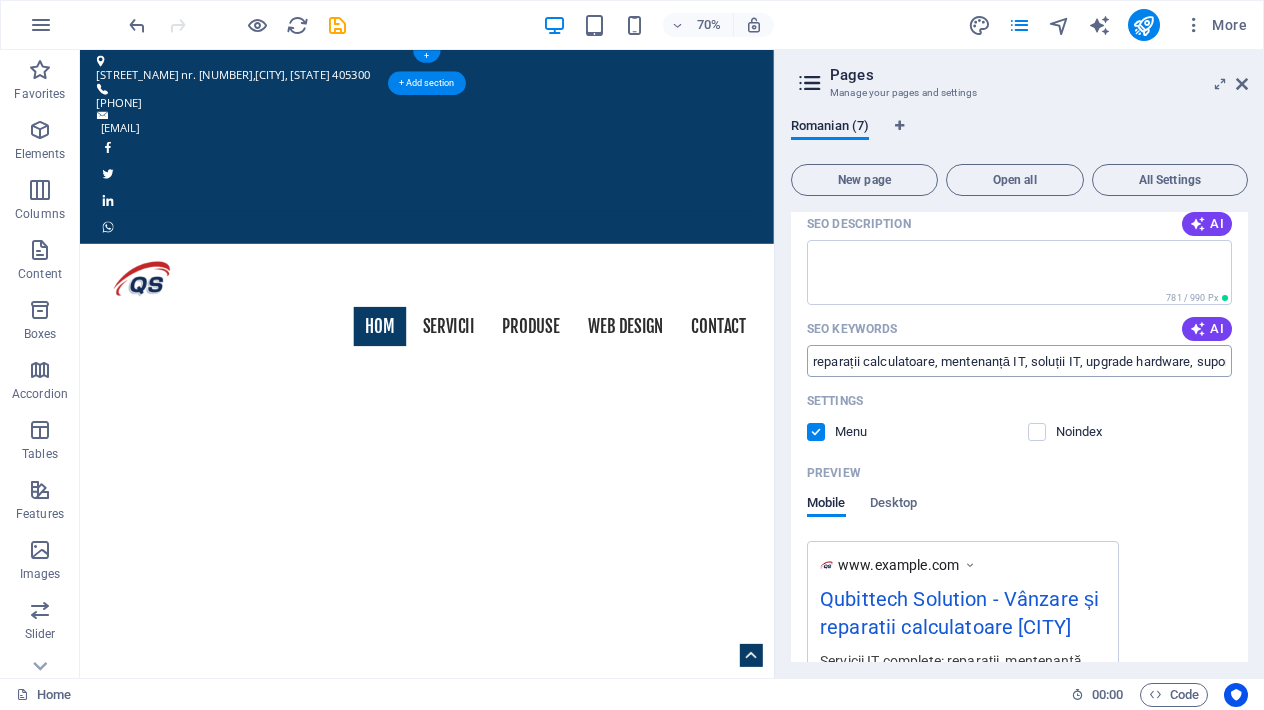 click on "reparații calculatoare, mentenanță IT, soluții IT, upgrade hardware, suport IT, recuperare date" at bounding box center [1019, 361] 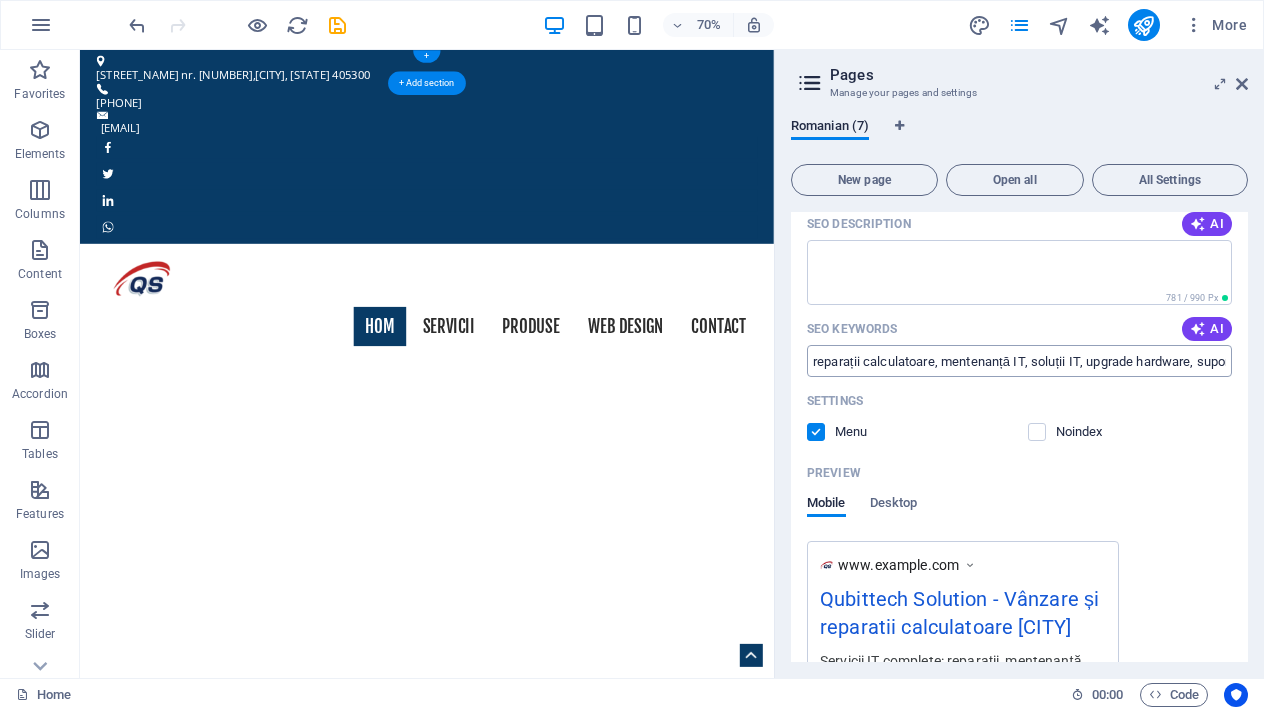 click on "reparații calculatoare, mentenanță IT, soluții IT, upgrade hardware, suport IT, recuperare date" at bounding box center [1019, 361] 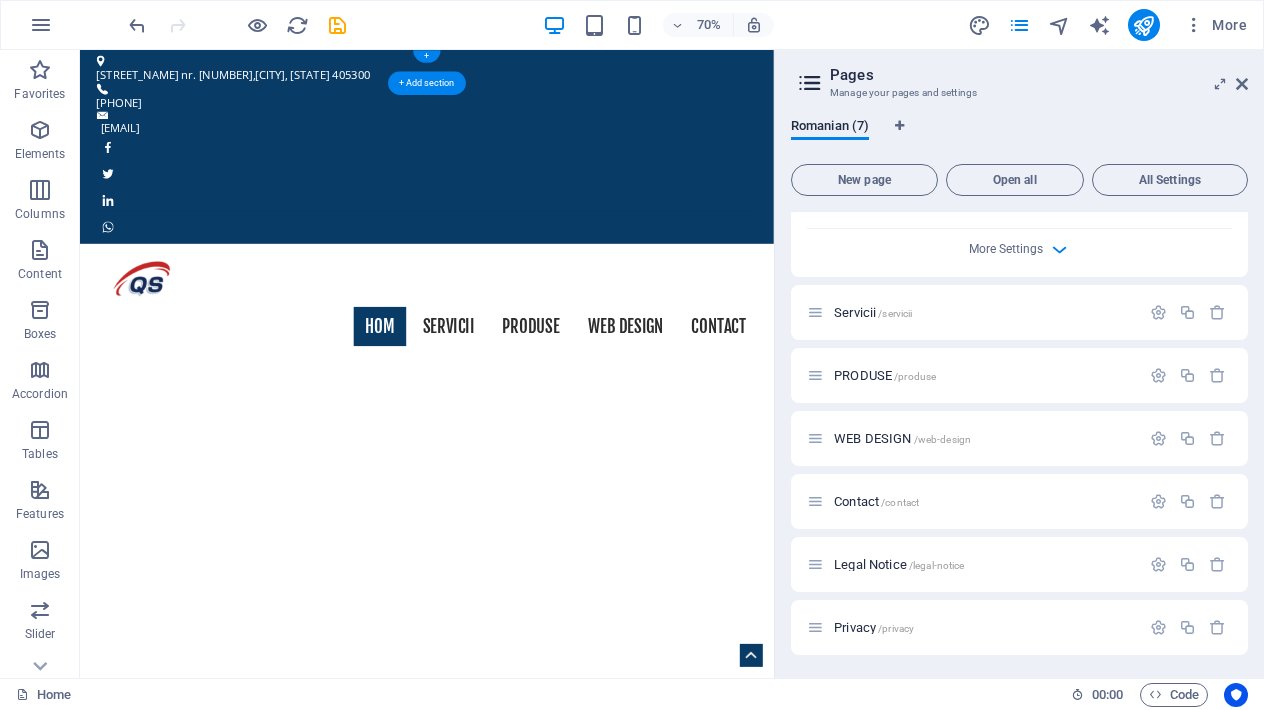 scroll, scrollTop: 822, scrollLeft: 0, axis: vertical 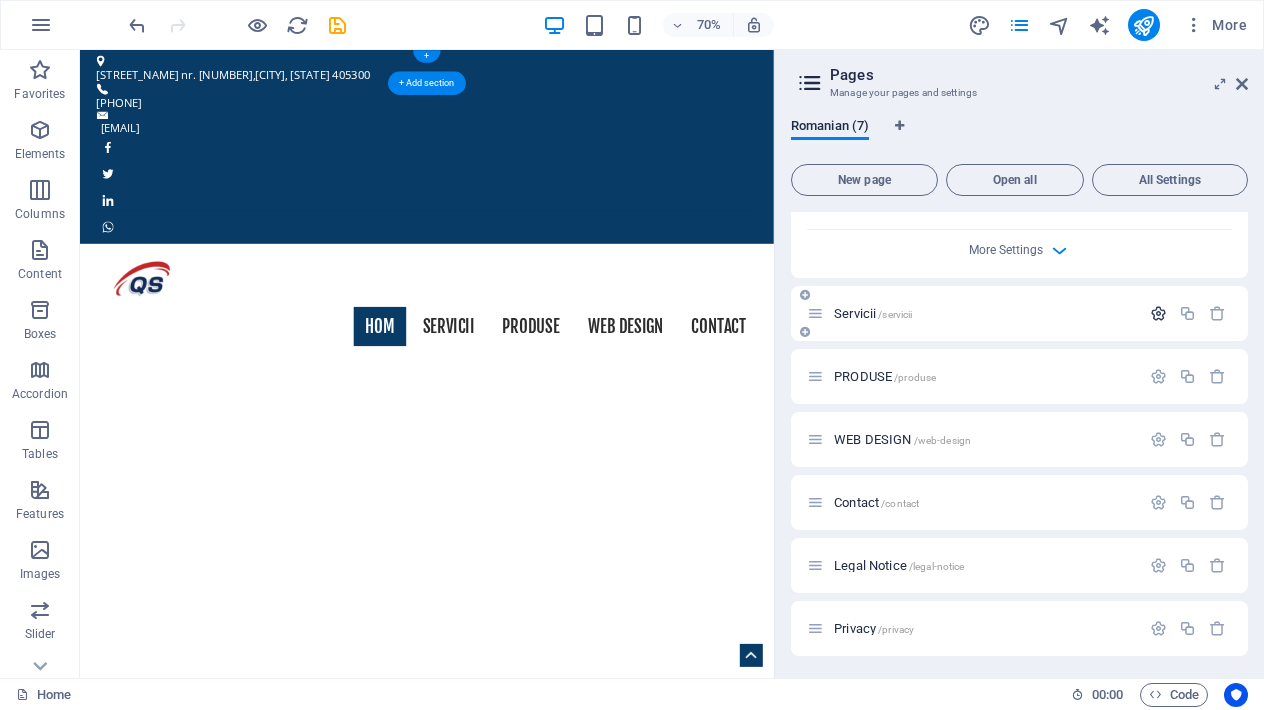 click at bounding box center (1158, 313) 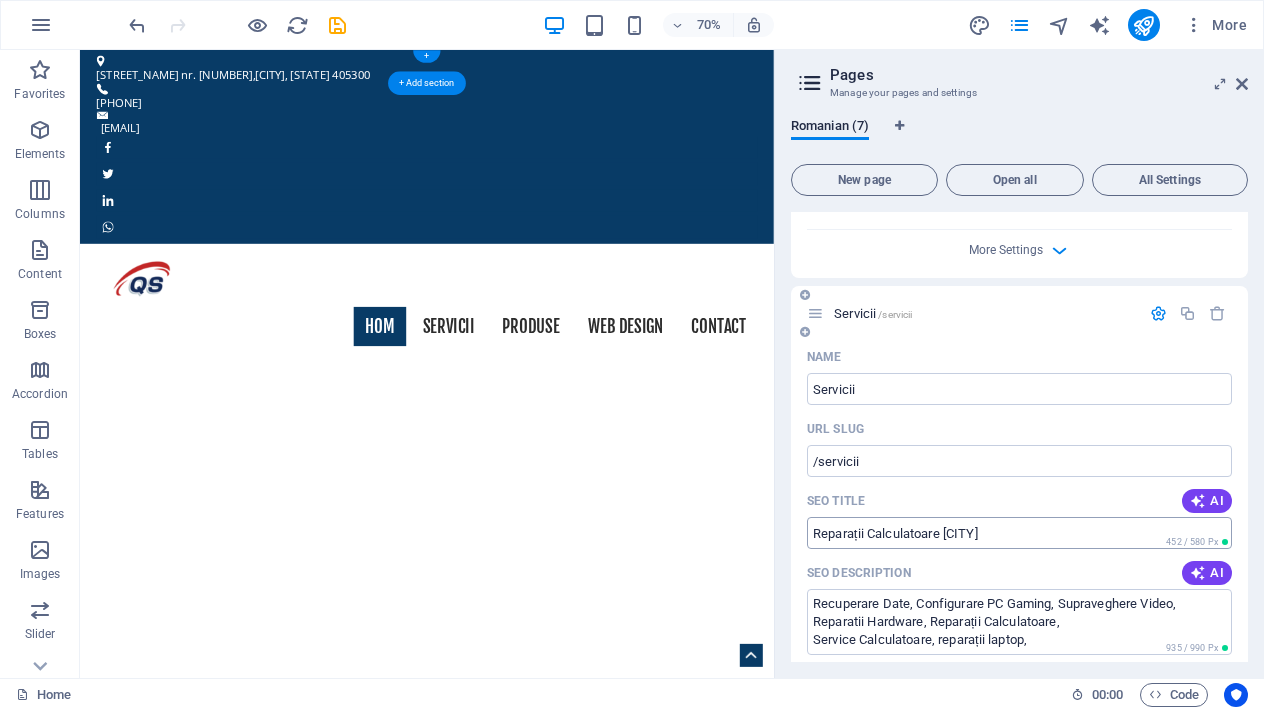 click on "Reparații Calculatoare Gherla" at bounding box center [1019, 533] 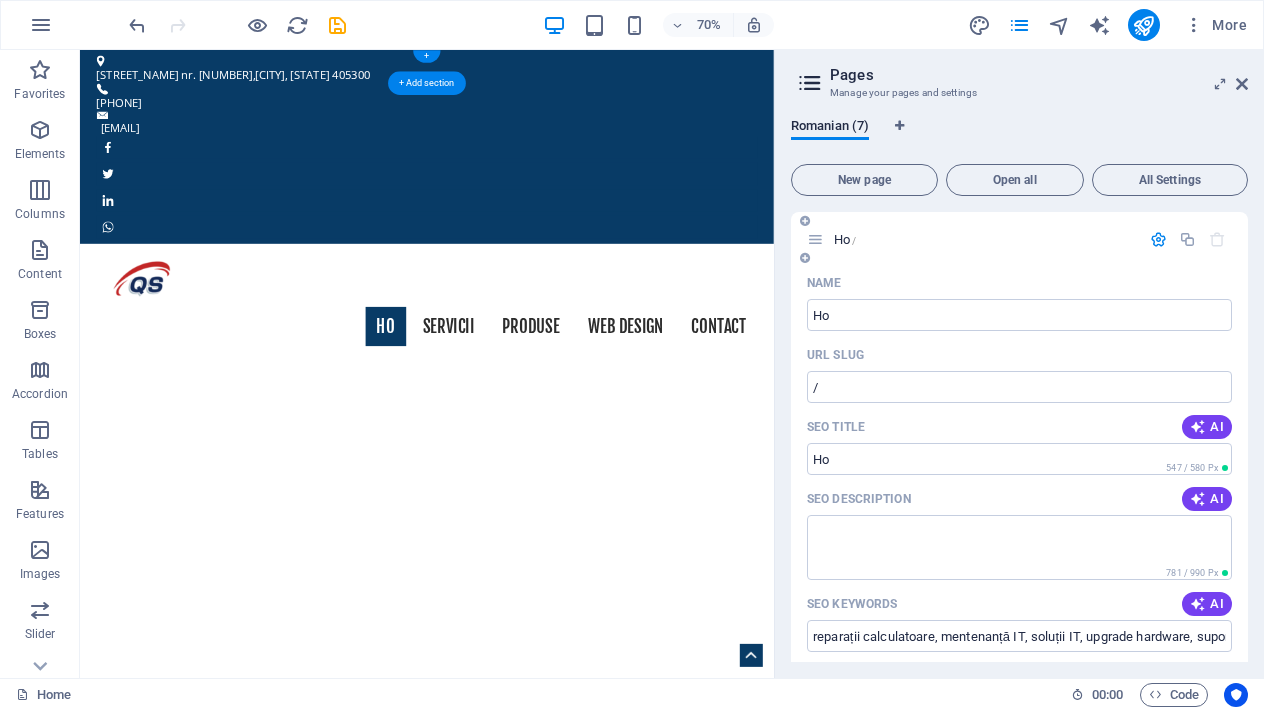scroll, scrollTop: 0, scrollLeft: 0, axis: both 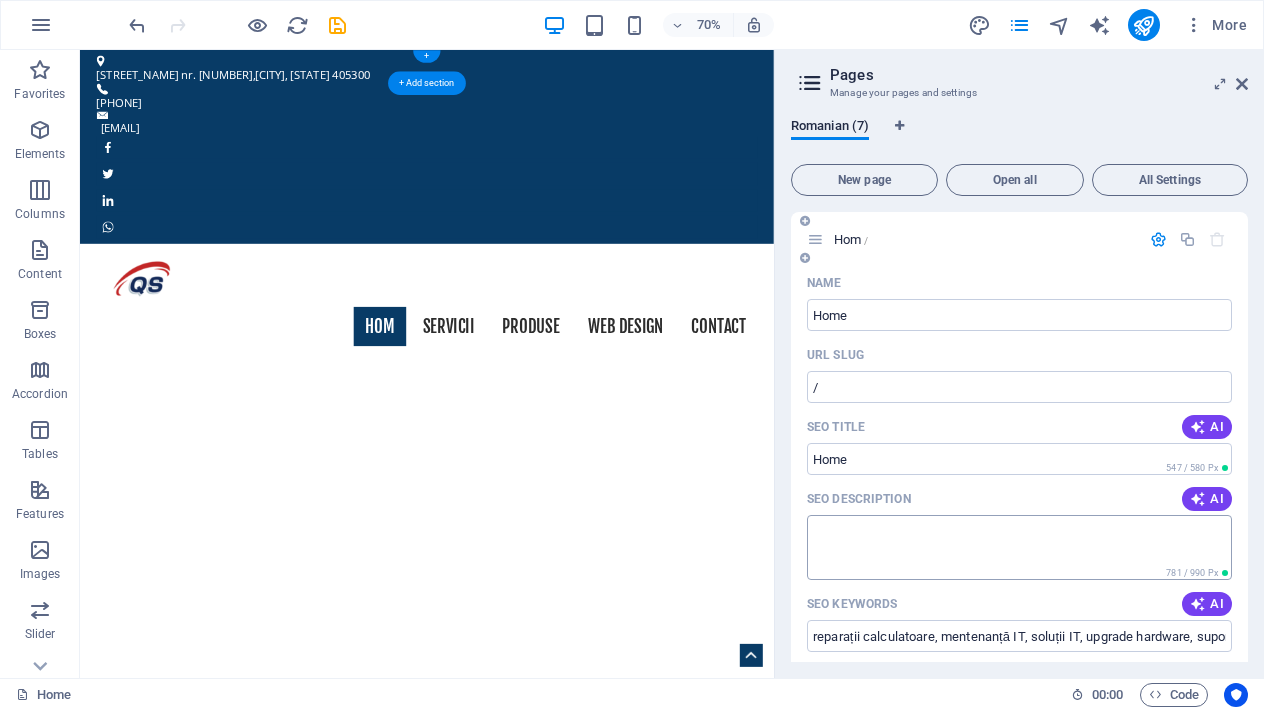 type on "Home" 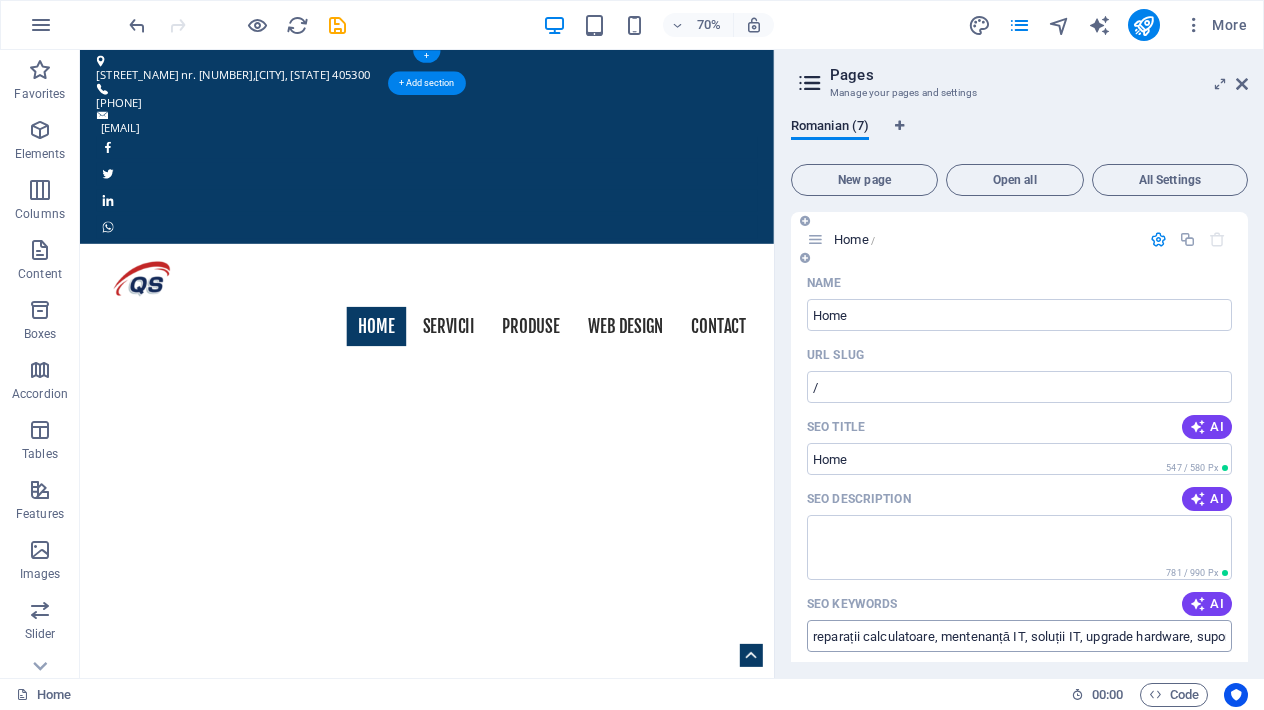 click on "reparații calculatoare, mentenanță IT, soluții IT, upgrade hardware, suport IT, recuperare date" at bounding box center [1019, 636] 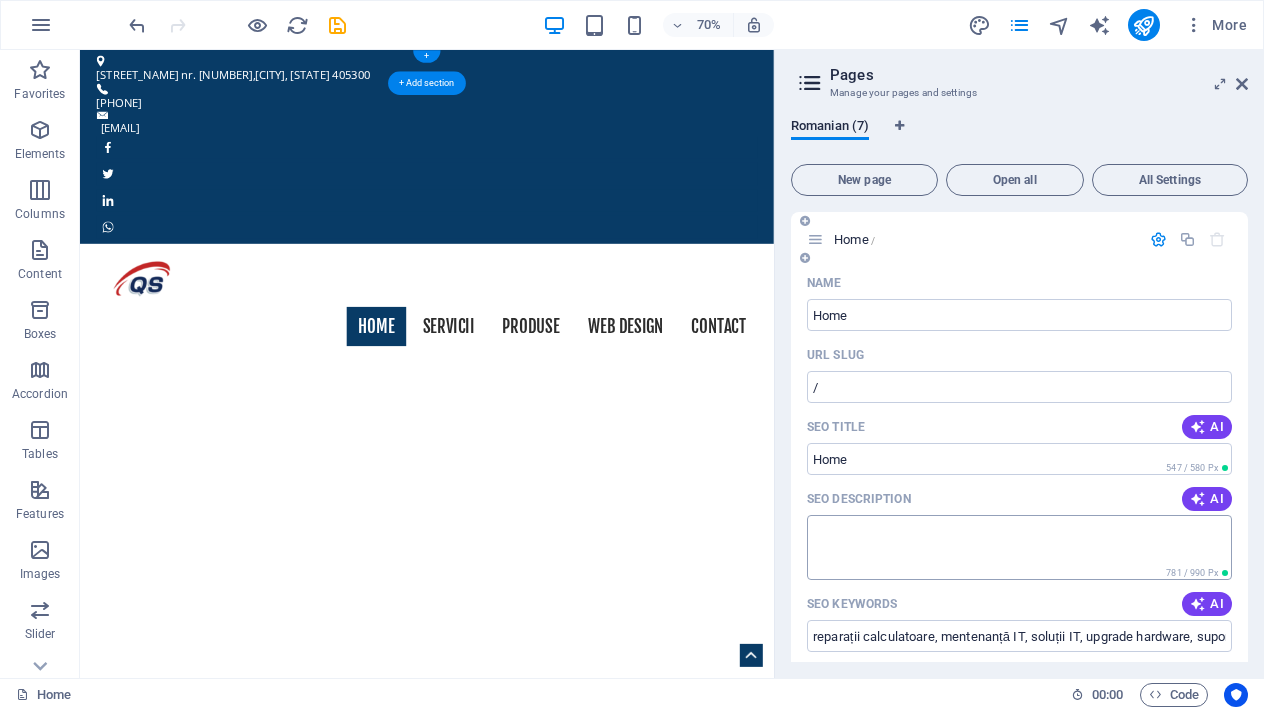 click on "SEO Description" at bounding box center (1019, 547) 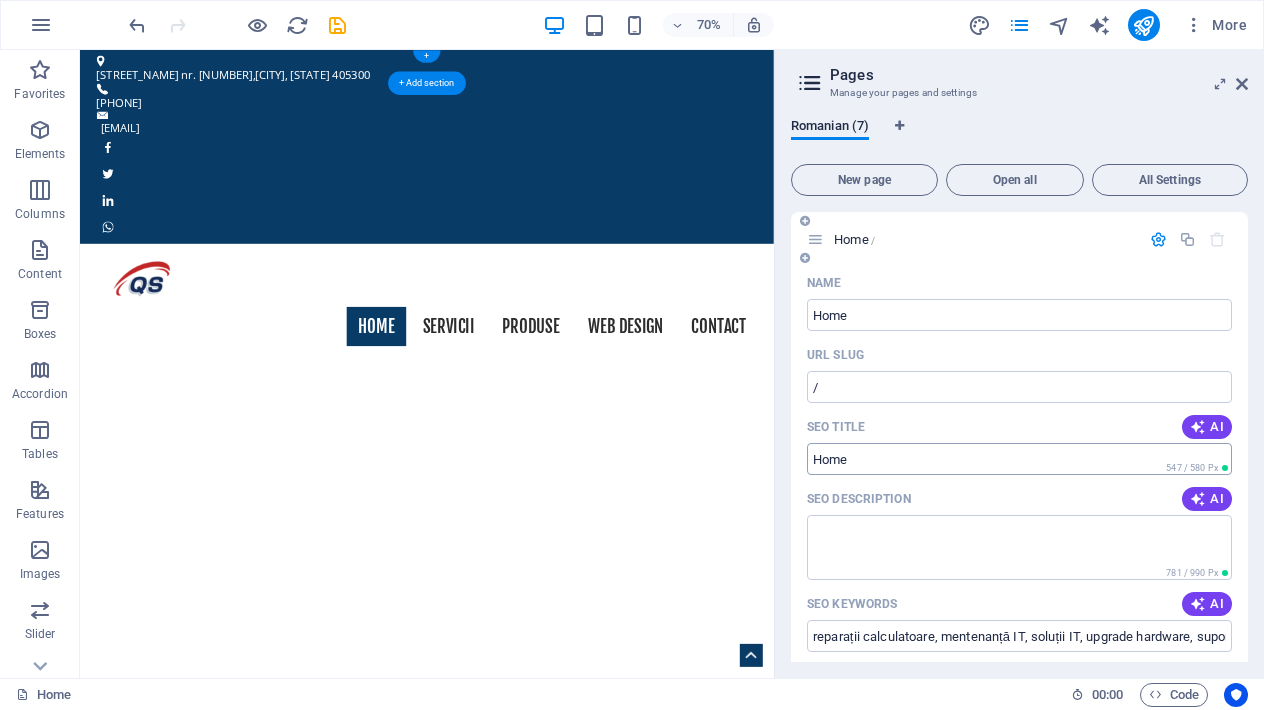 click on "SEO Title" at bounding box center [1019, 459] 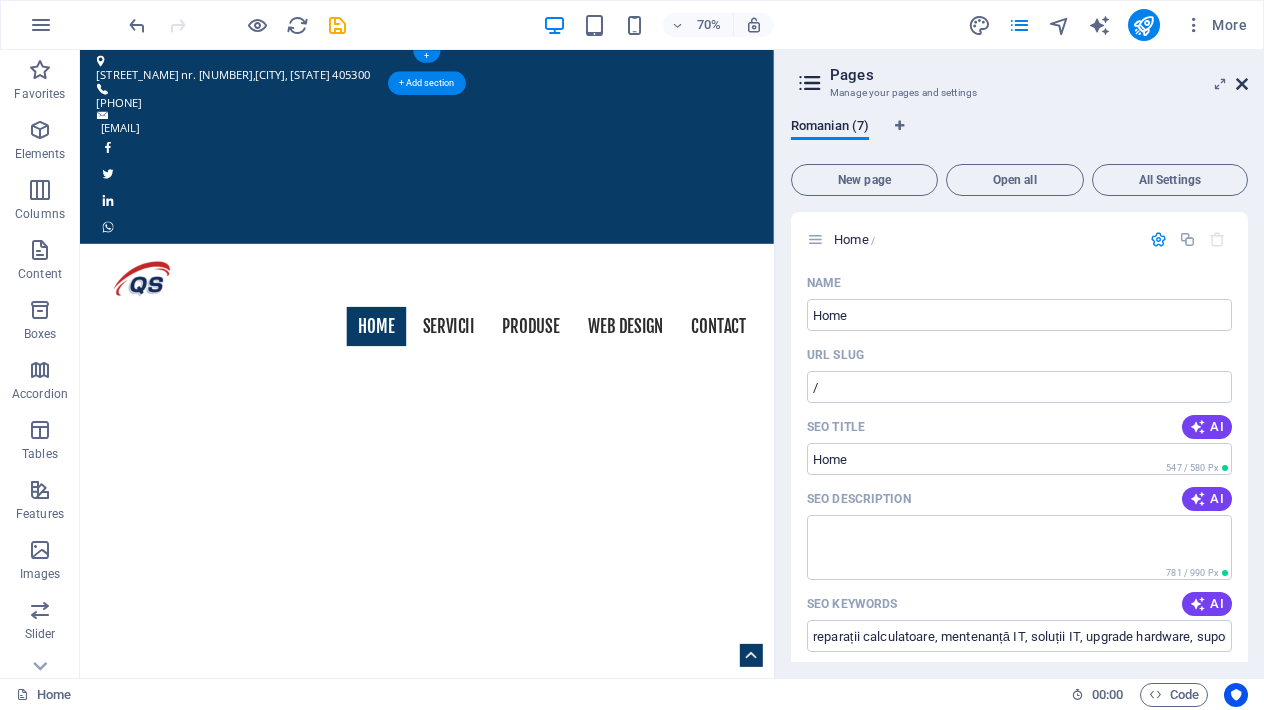 click at bounding box center (1242, 84) 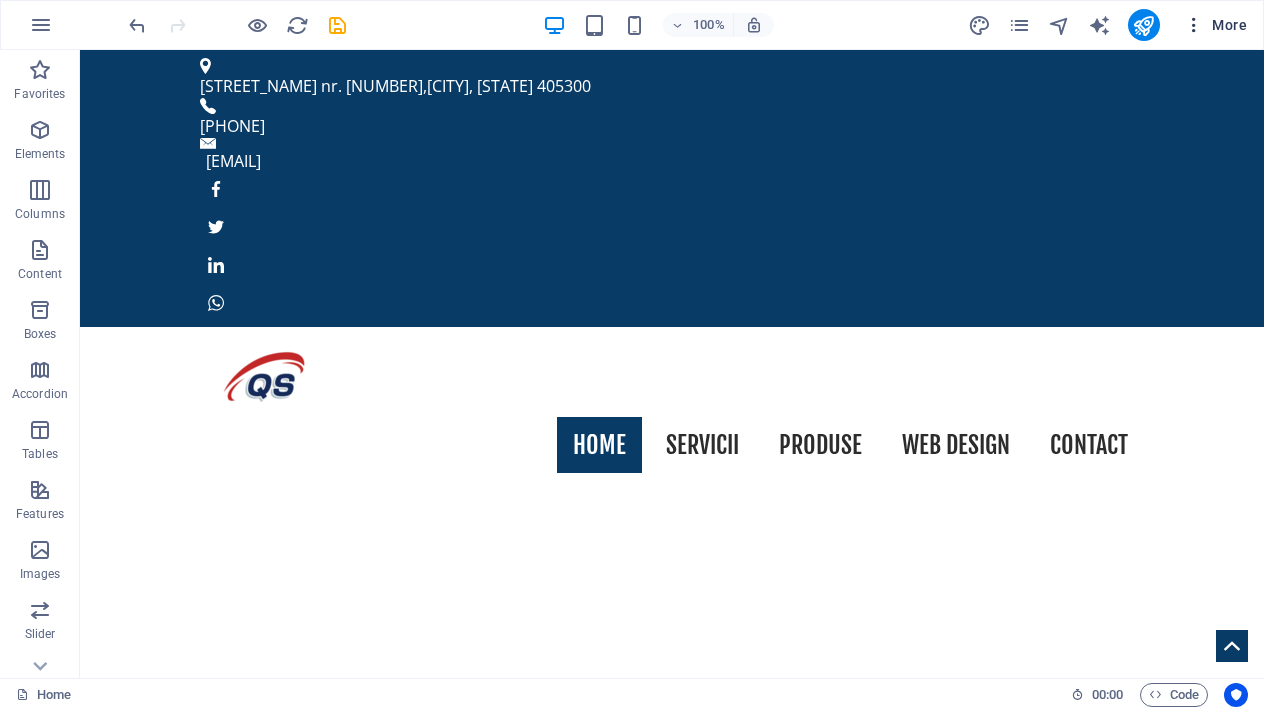 click at bounding box center (1194, 25) 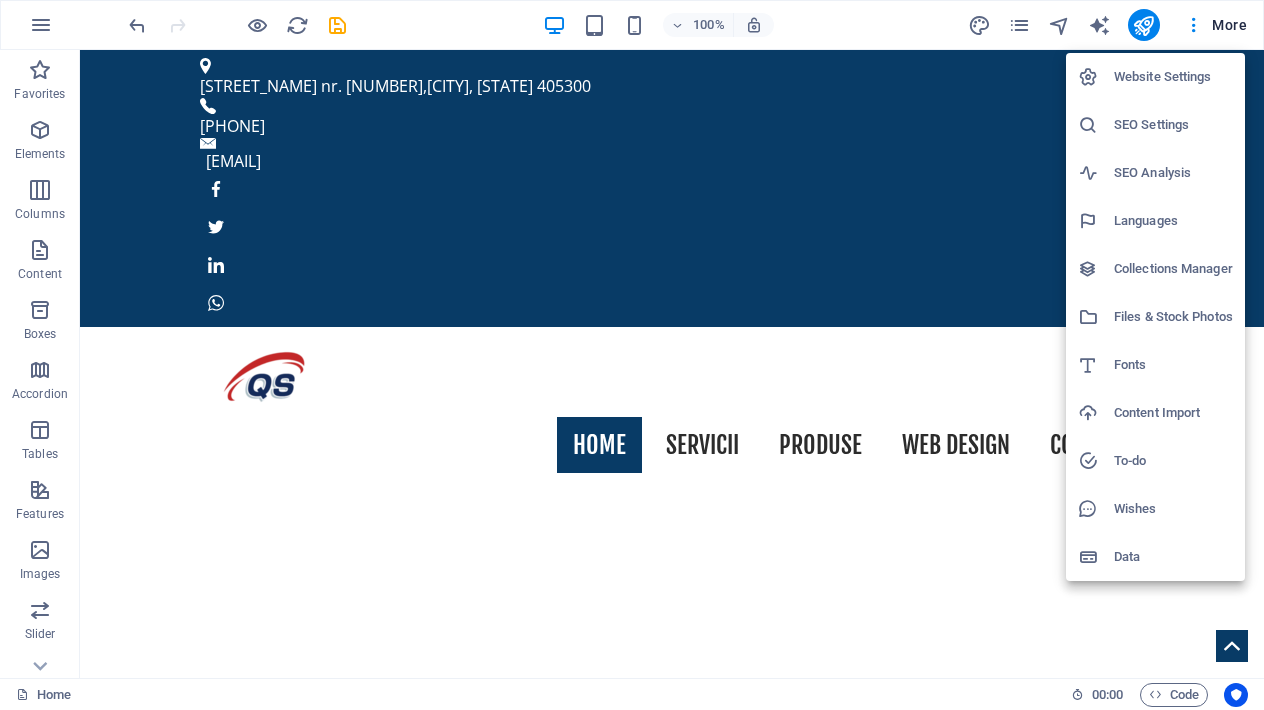 click on "SEO Settings" at bounding box center [1173, 125] 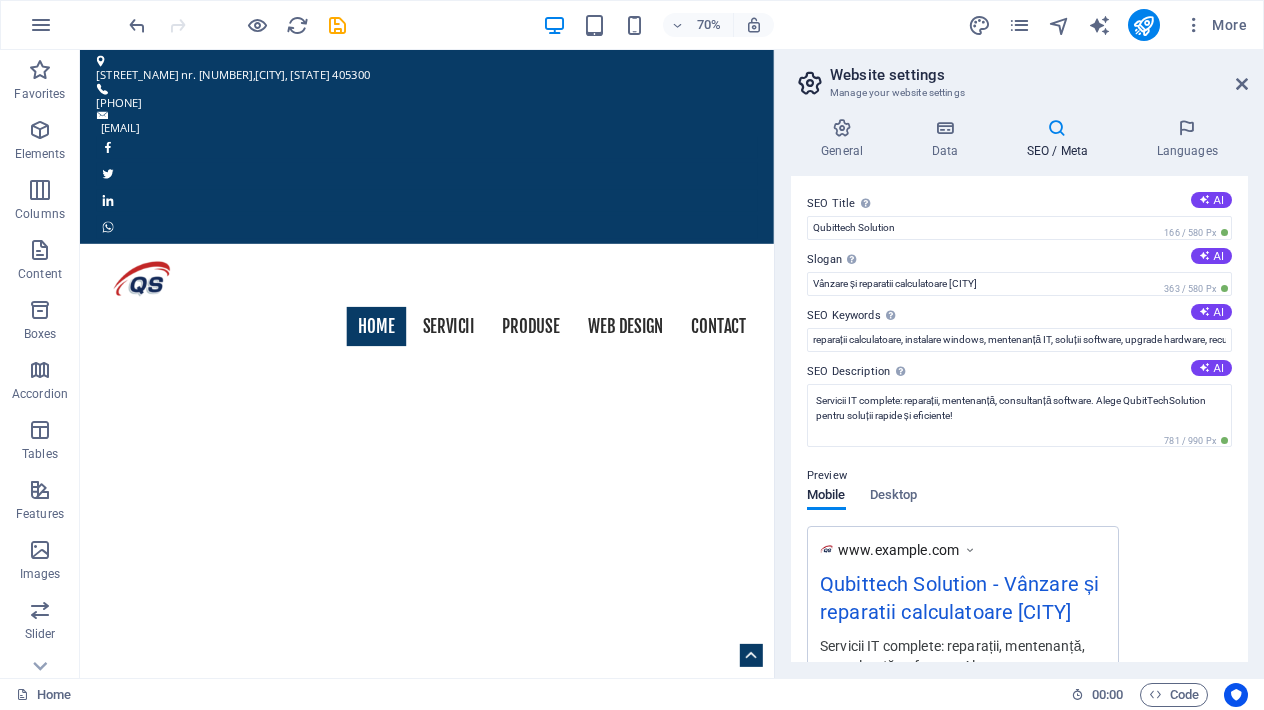 scroll, scrollTop: 0, scrollLeft: 0, axis: both 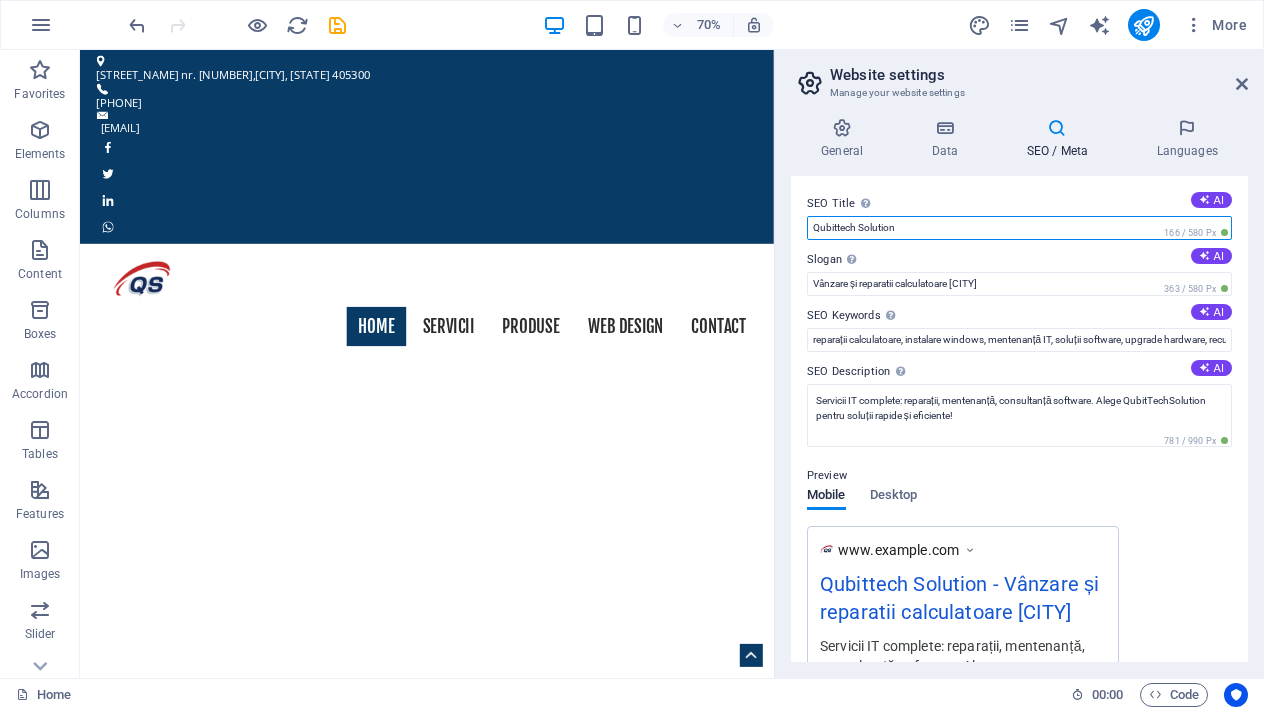 click on "Qubittech Solution" at bounding box center (1019, 228) 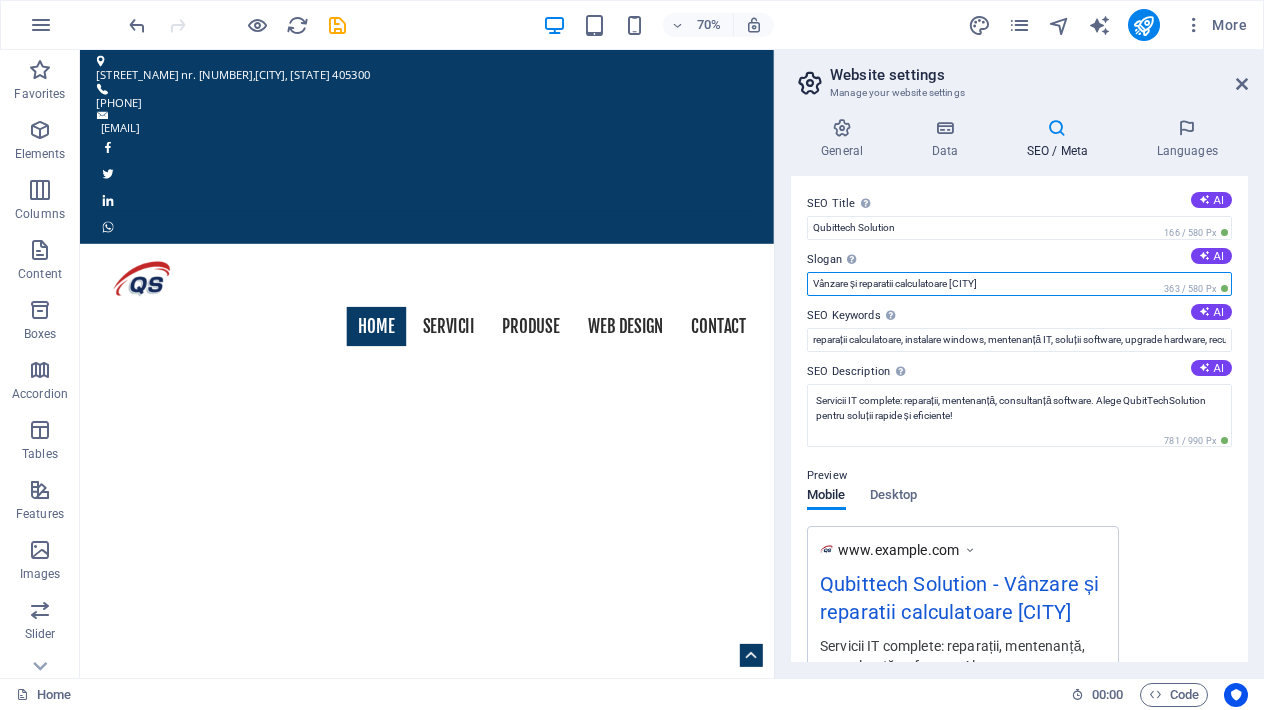 click on "Vânzare și reparatii calculatoare  Gherla" at bounding box center [1019, 284] 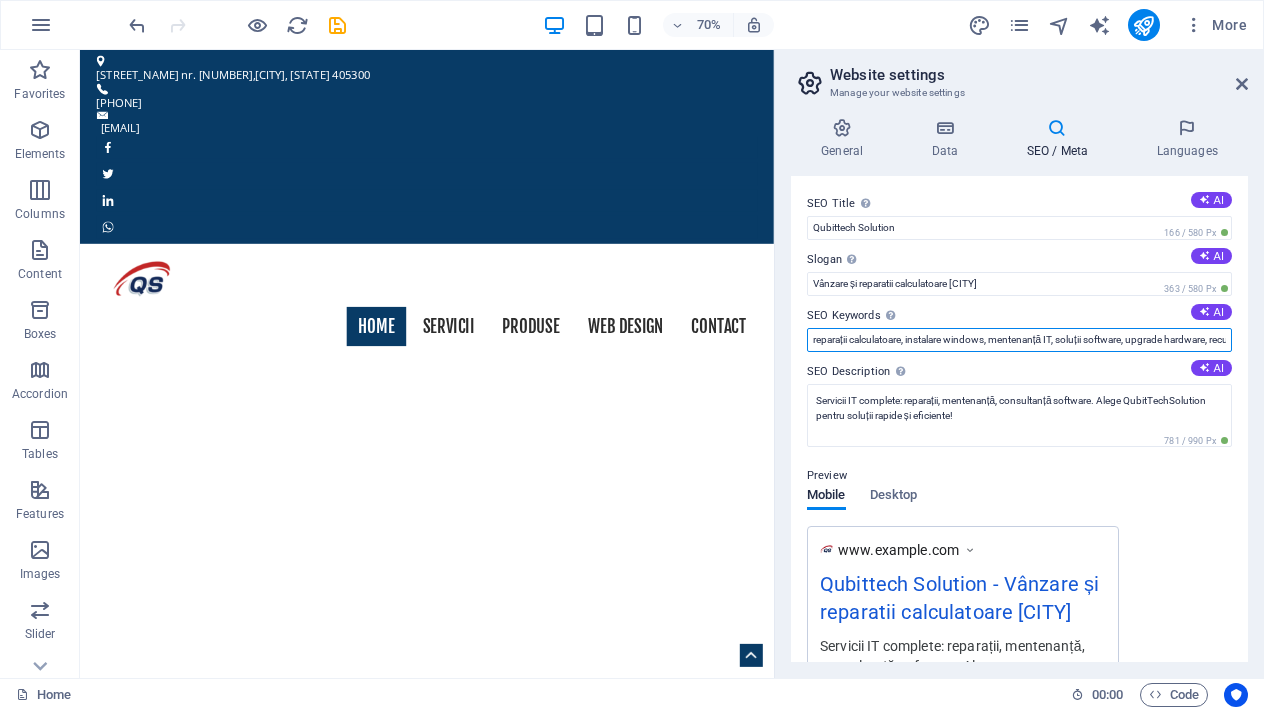 click on "reparații calculatoare, instalare windows, mentenanță IT, soluții software, upgrade hardware, recuperare date, suport IT" at bounding box center (1019, 340) 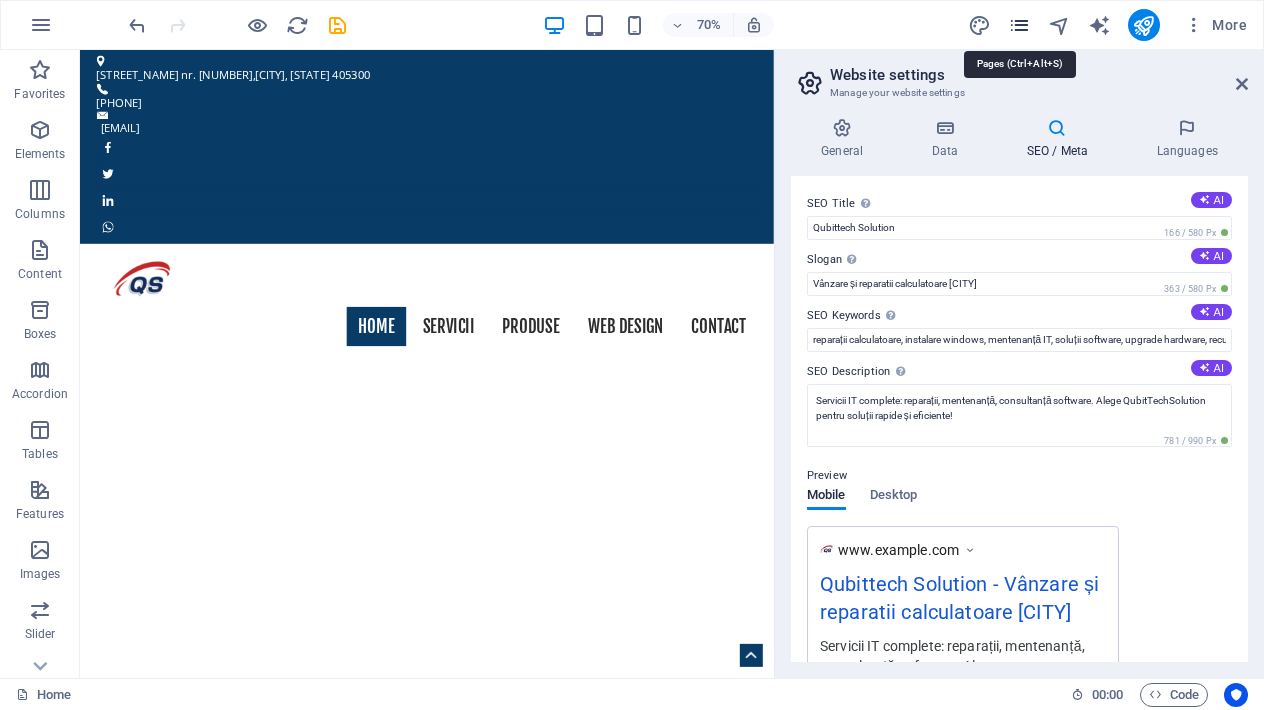 click at bounding box center (1019, 25) 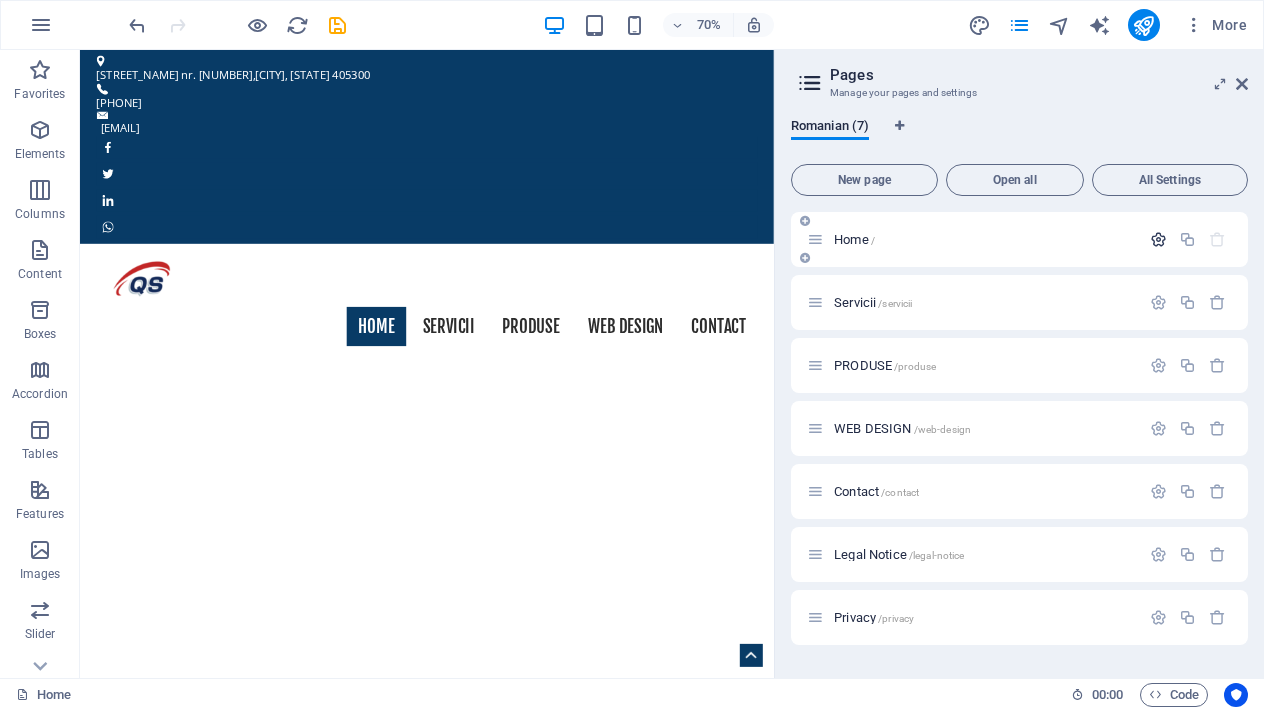 click at bounding box center (1158, 239) 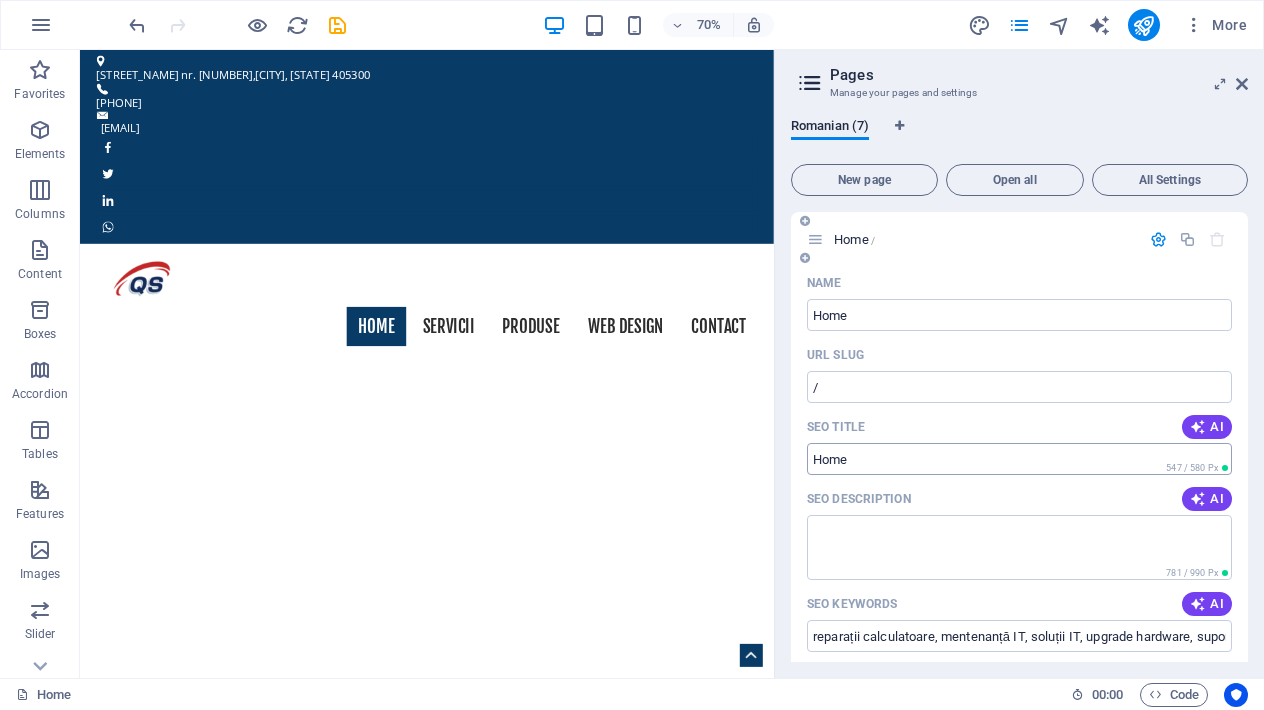 click on "SEO Title" at bounding box center [1019, 459] 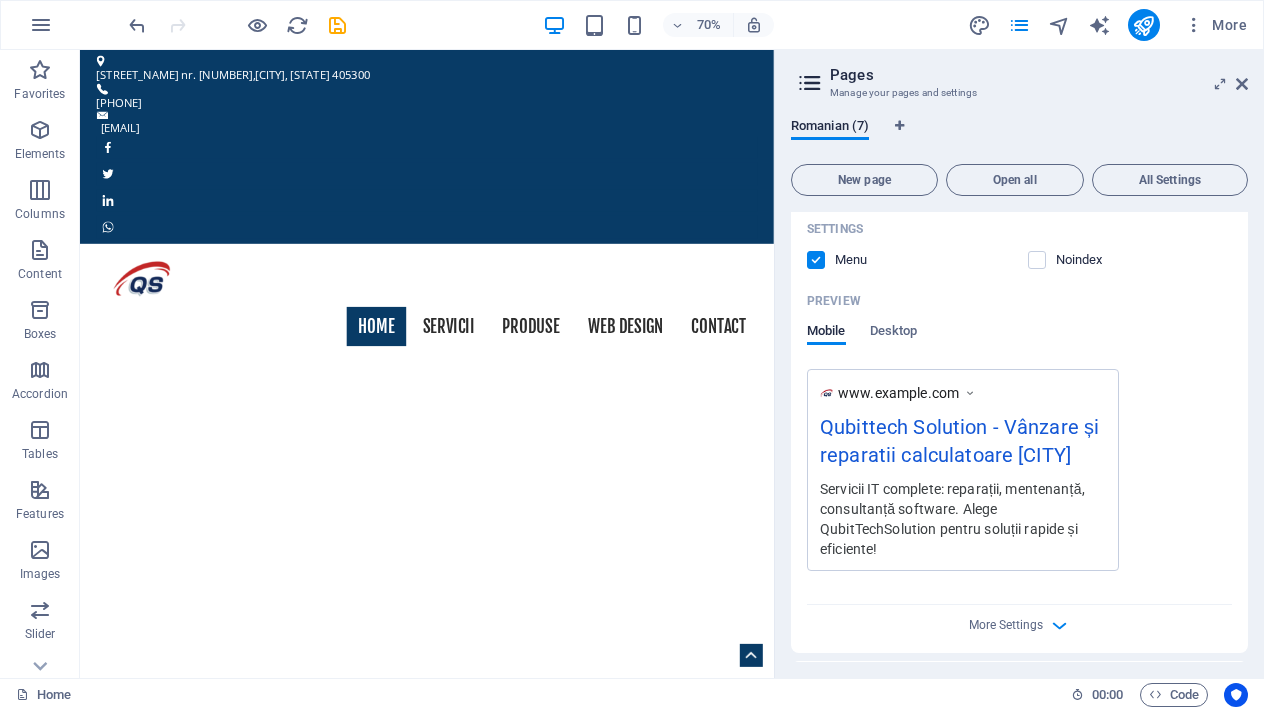 scroll, scrollTop: 445, scrollLeft: 0, axis: vertical 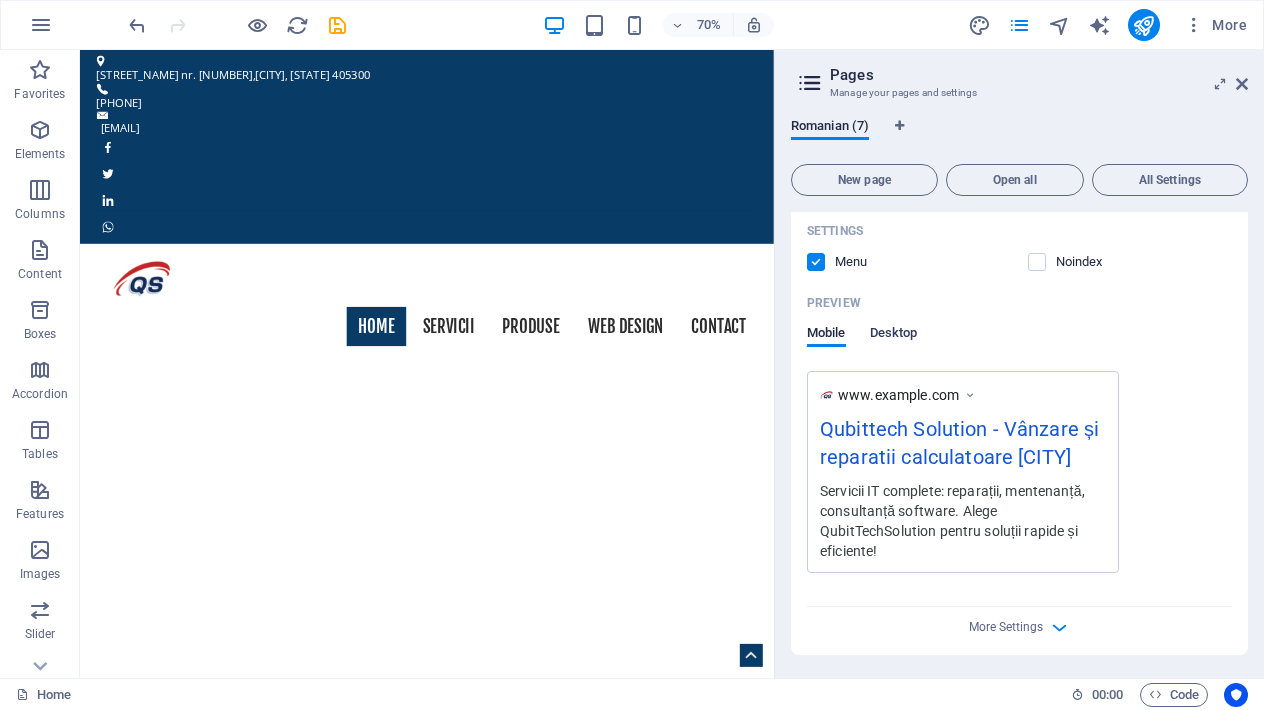 click on "Desktop" at bounding box center [894, 335] 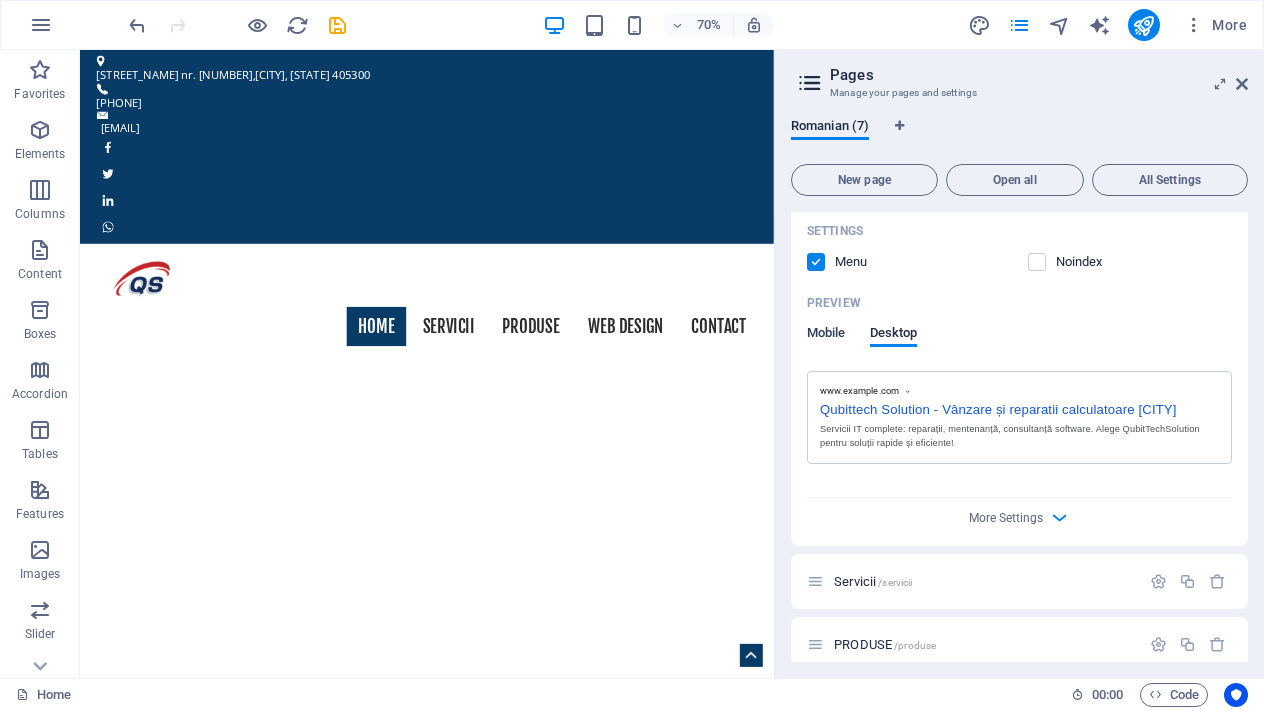 click on "Mobile" at bounding box center [826, 335] 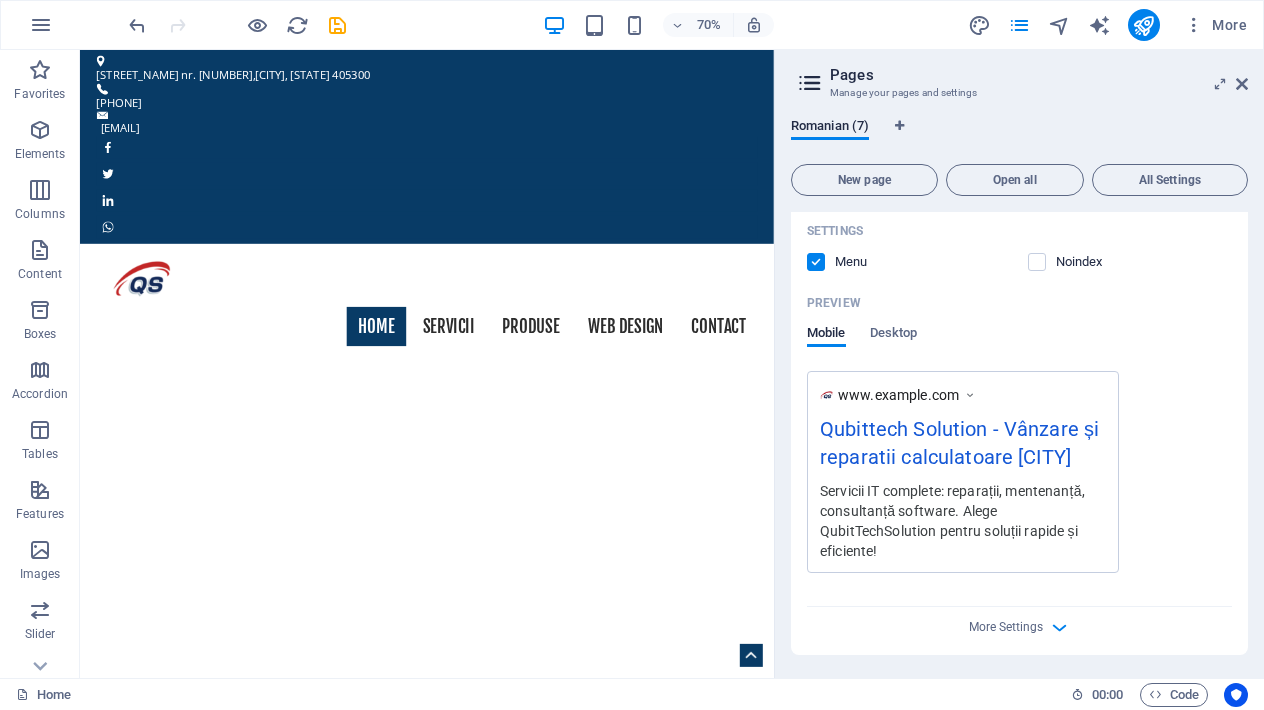 click on "Servicii IT complete: reparații, mentenanță, consultanță software. Alege QubitTechSolution pentru soluții rapide și eficiente!" at bounding box center [963, 520] 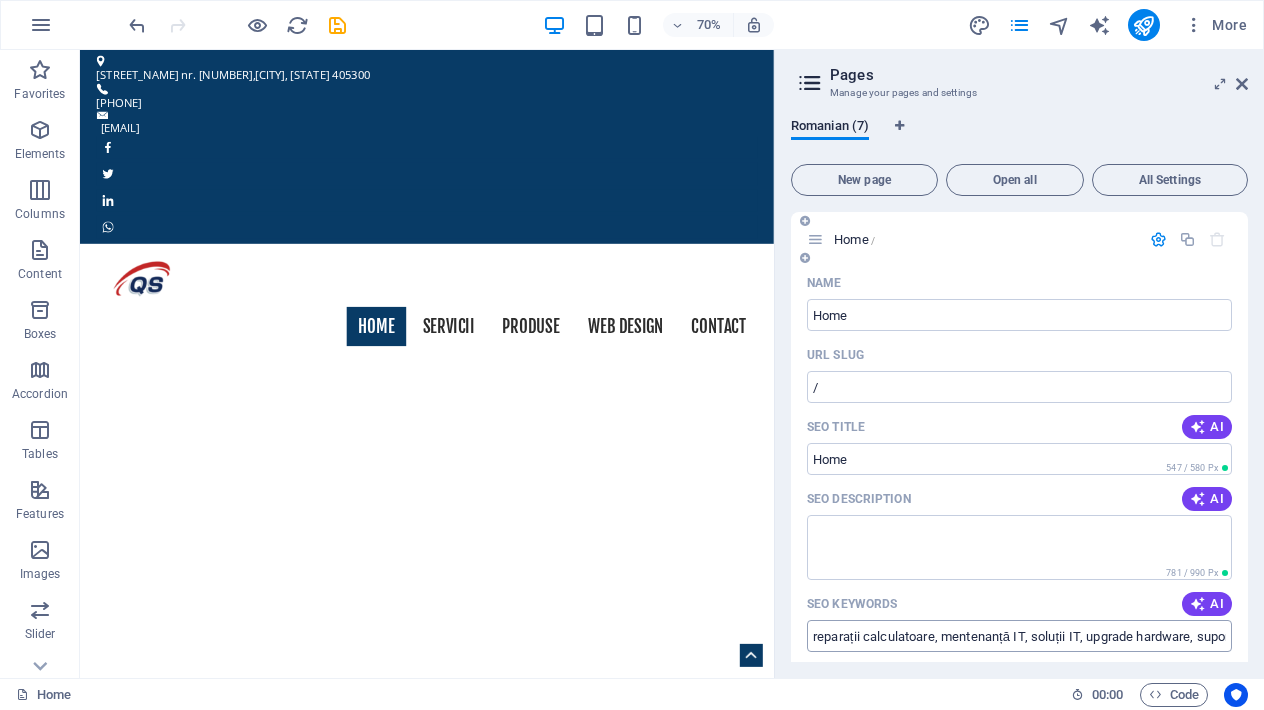 scroll, scrollTop: 0, scrollLeft: 0, axis: both 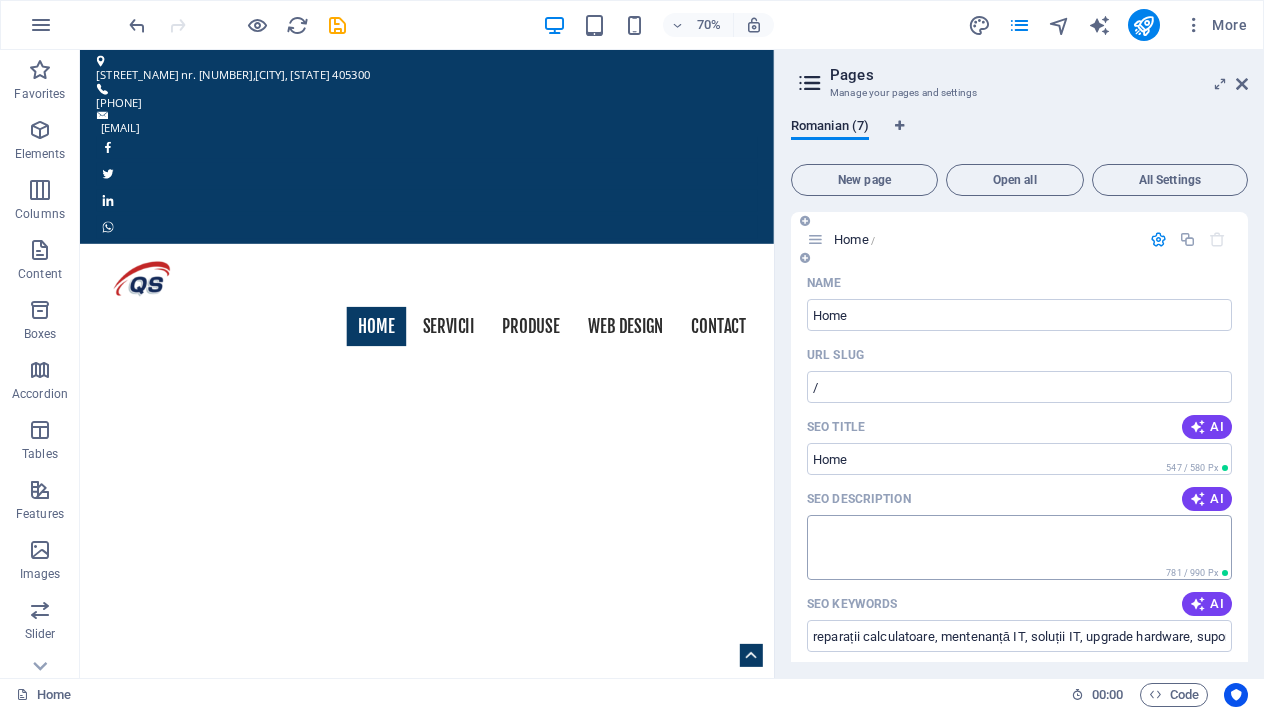 click on "SEO Description" at bounding box center [1019, 547] 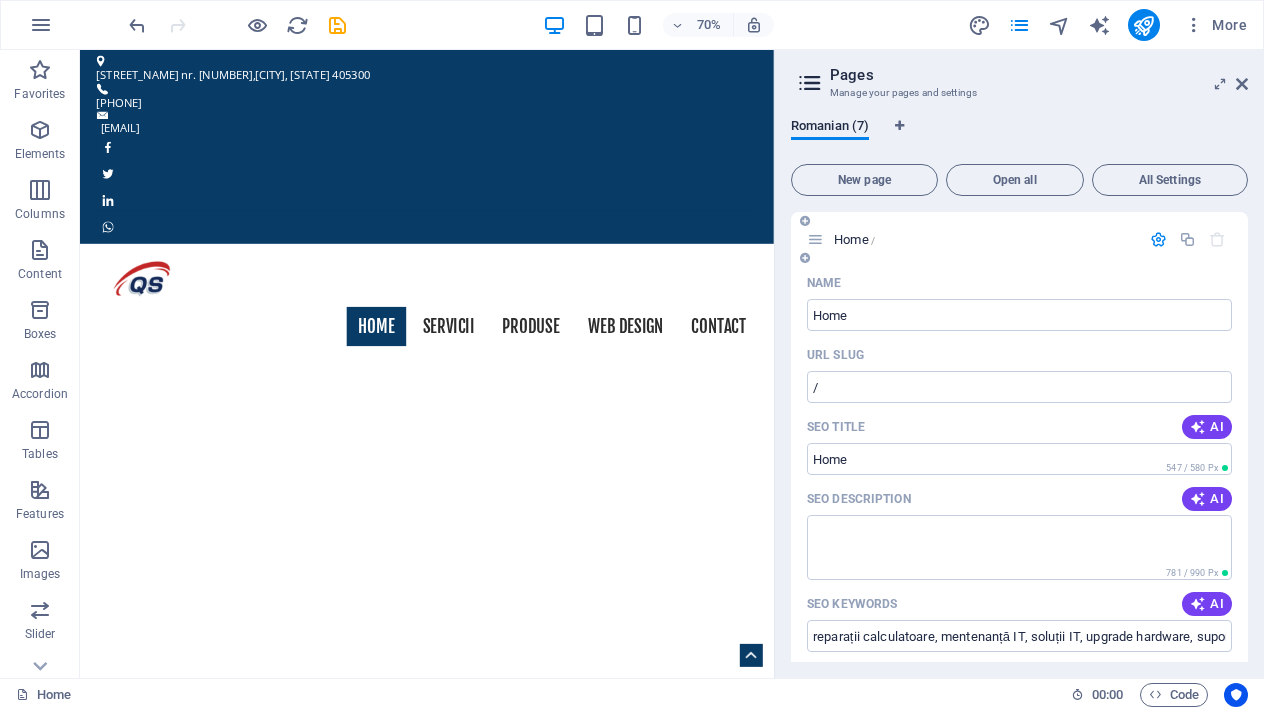 scroll, scrollTop: 0, scrollLeft: 0, axis: both 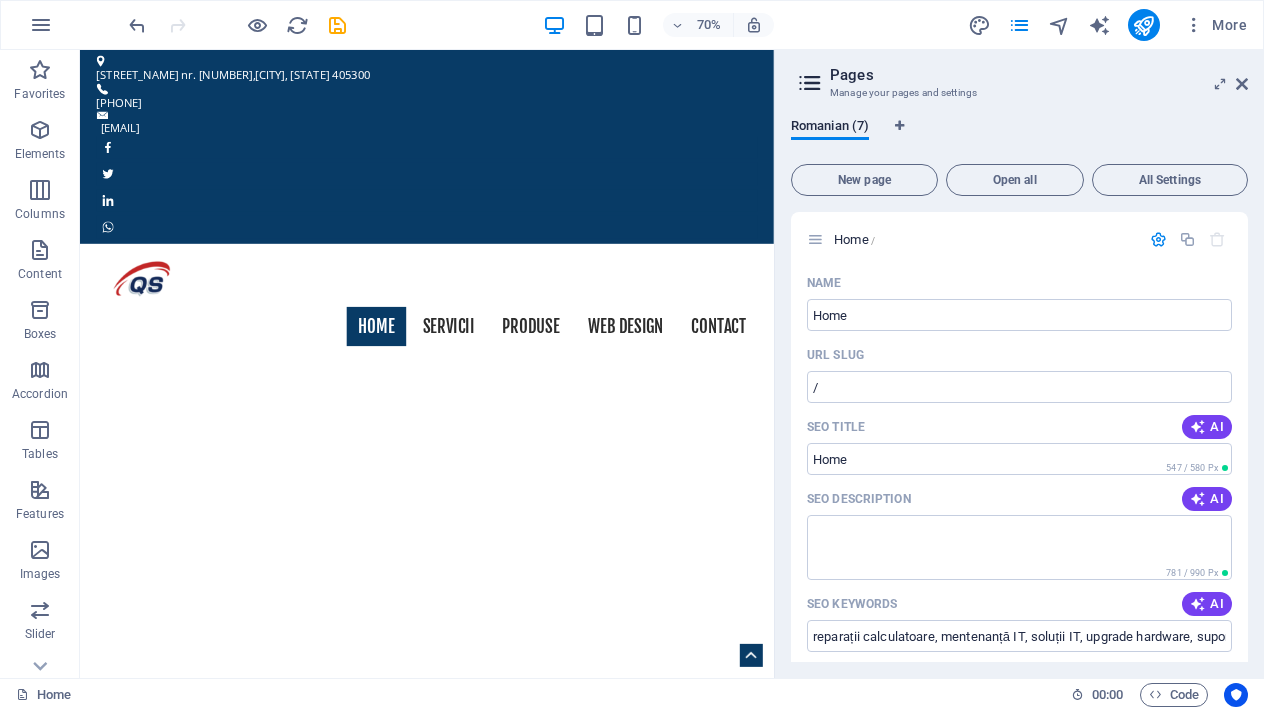 click at bounding box center (575, 1575) 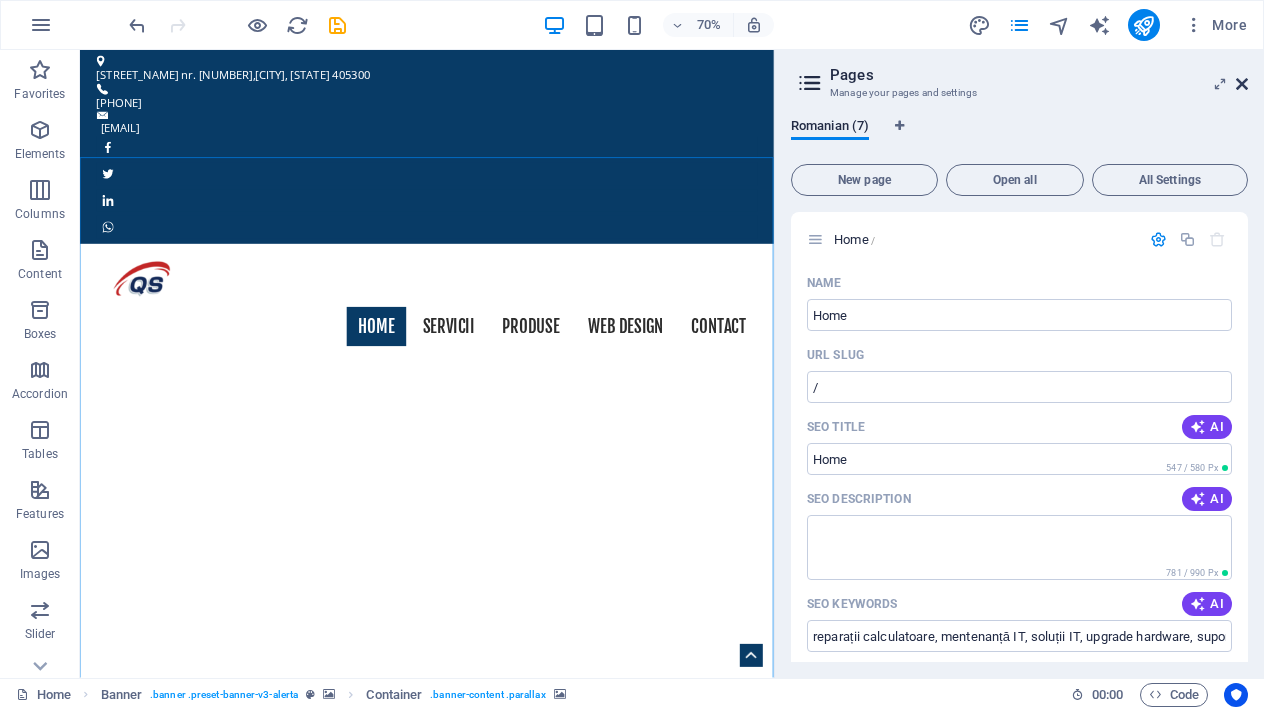 click at bounding box center [1242, 84] 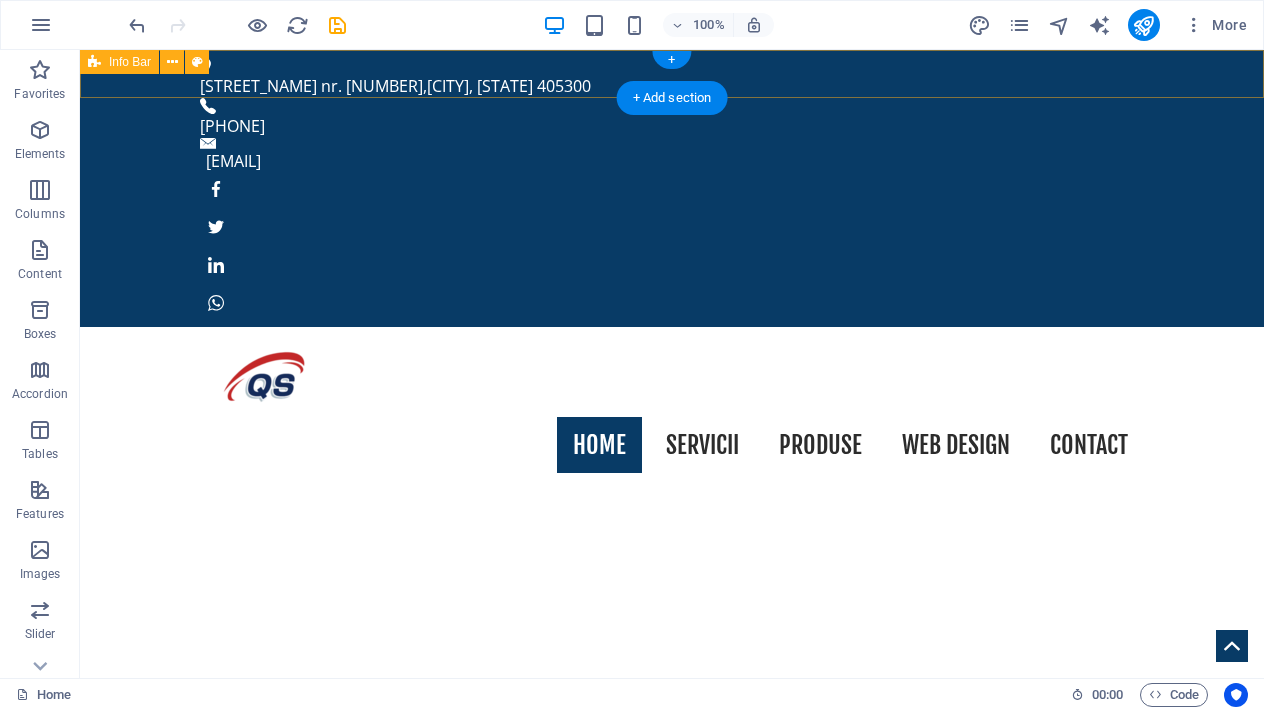 scroll, scrollTop: 0, scrollLeft: 0, axis: both 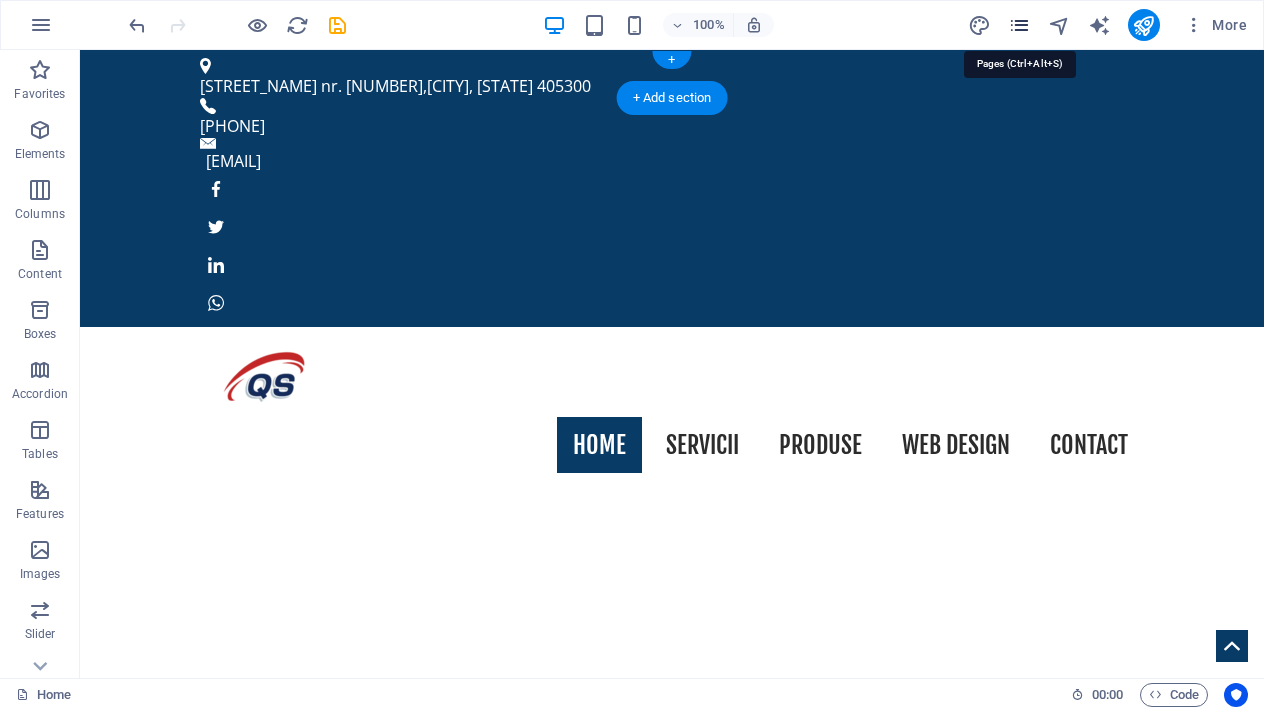 click at bounding box center (1019, 25) 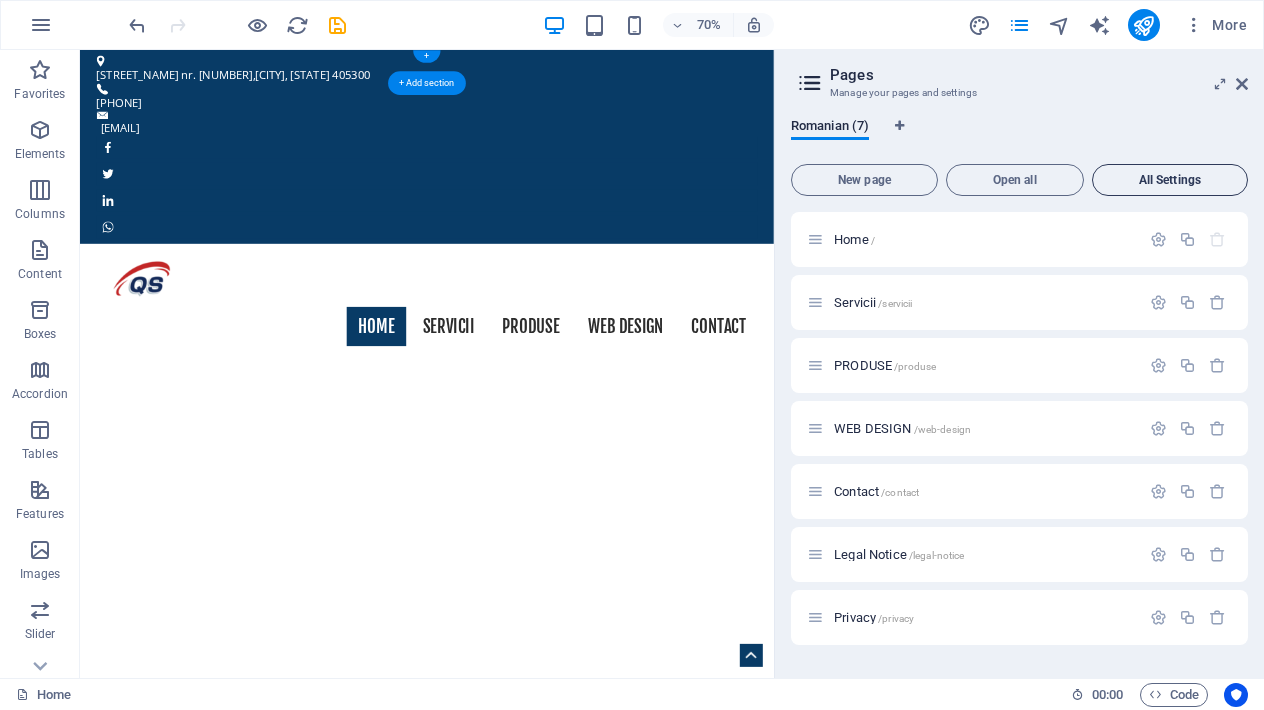click on "All Settings" at bounding box center [1170, 180] 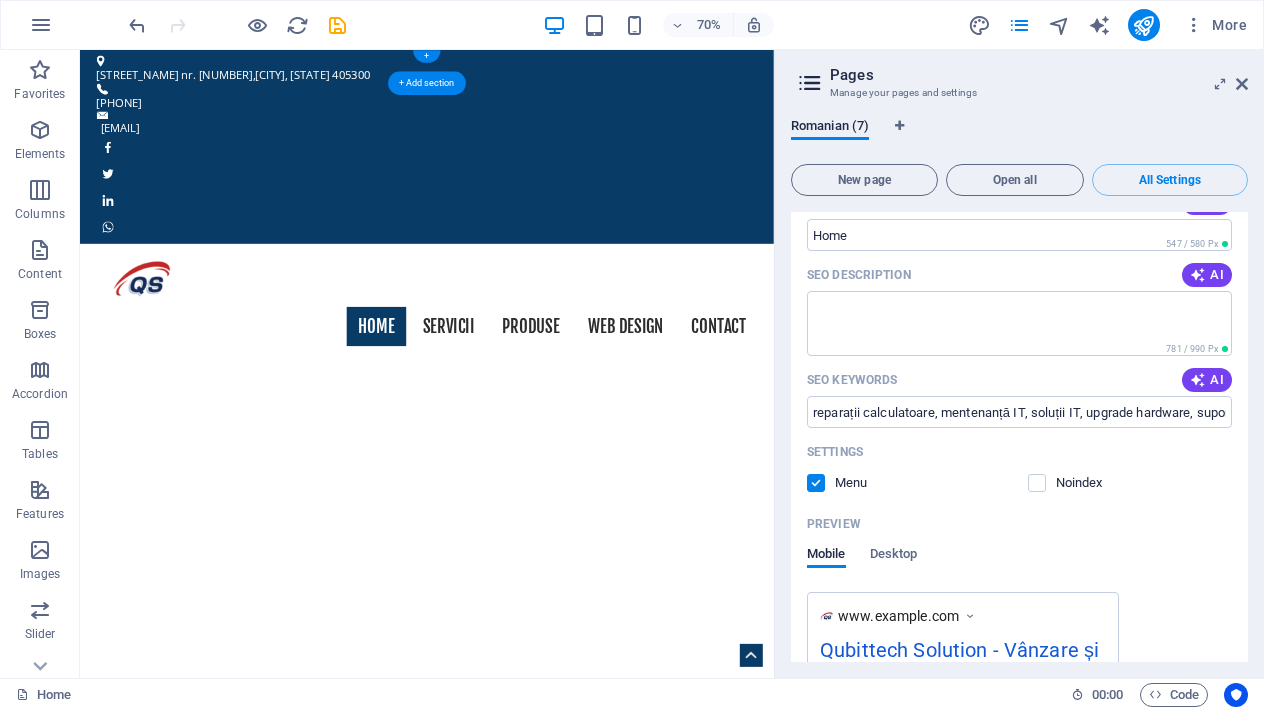 scroll, scrollTop: 225, scrollLeft: 0, axis: vertical 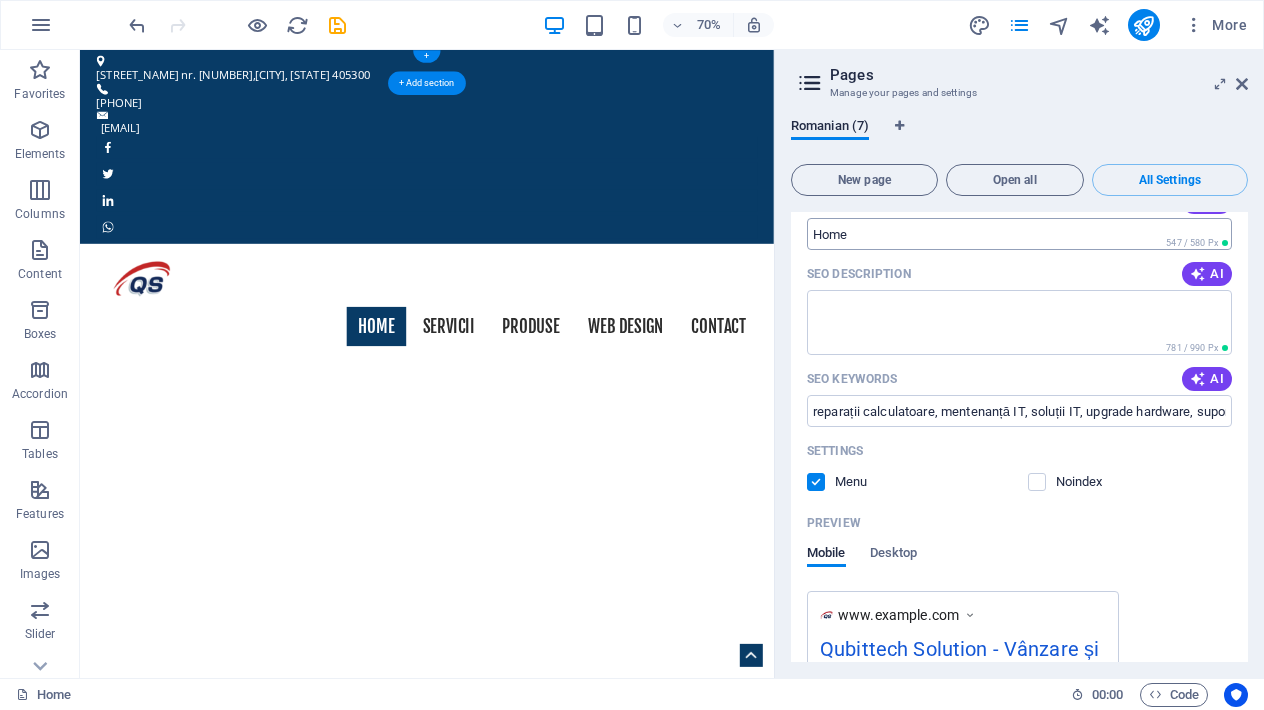 click on "SEO Title" at bounding box center (1019, 234) 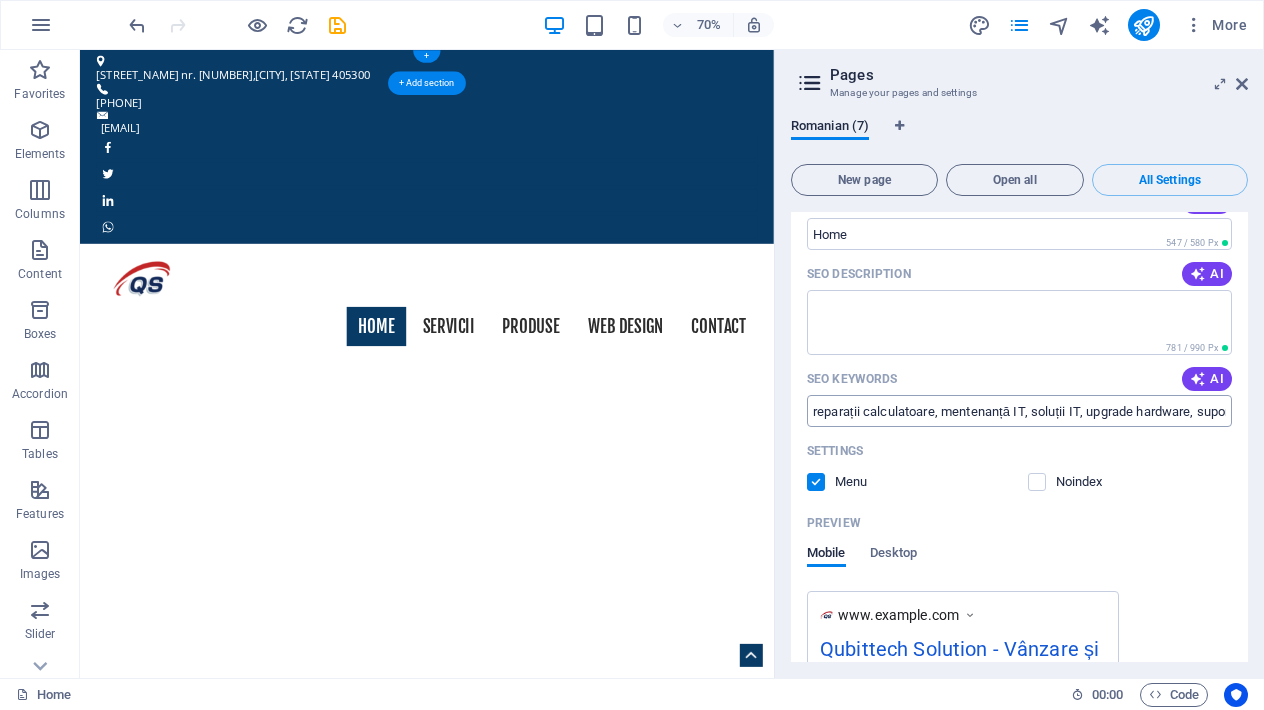 click on "reparații calculatoare, mentenanță IT, soluții IT, upgrade hardware, suport IT, recuperare date" at bounding box center [1019, 411] 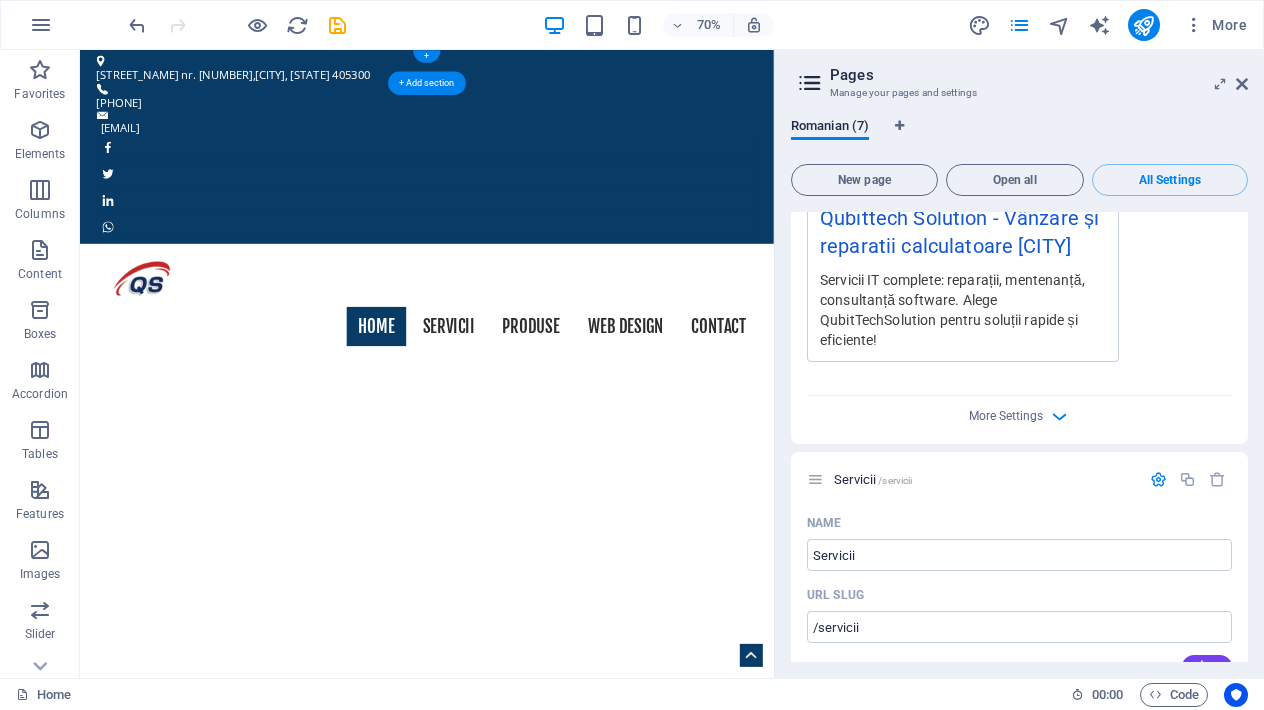scroll, scrollTop: 686, scrollLeft: 0, axis: vertical 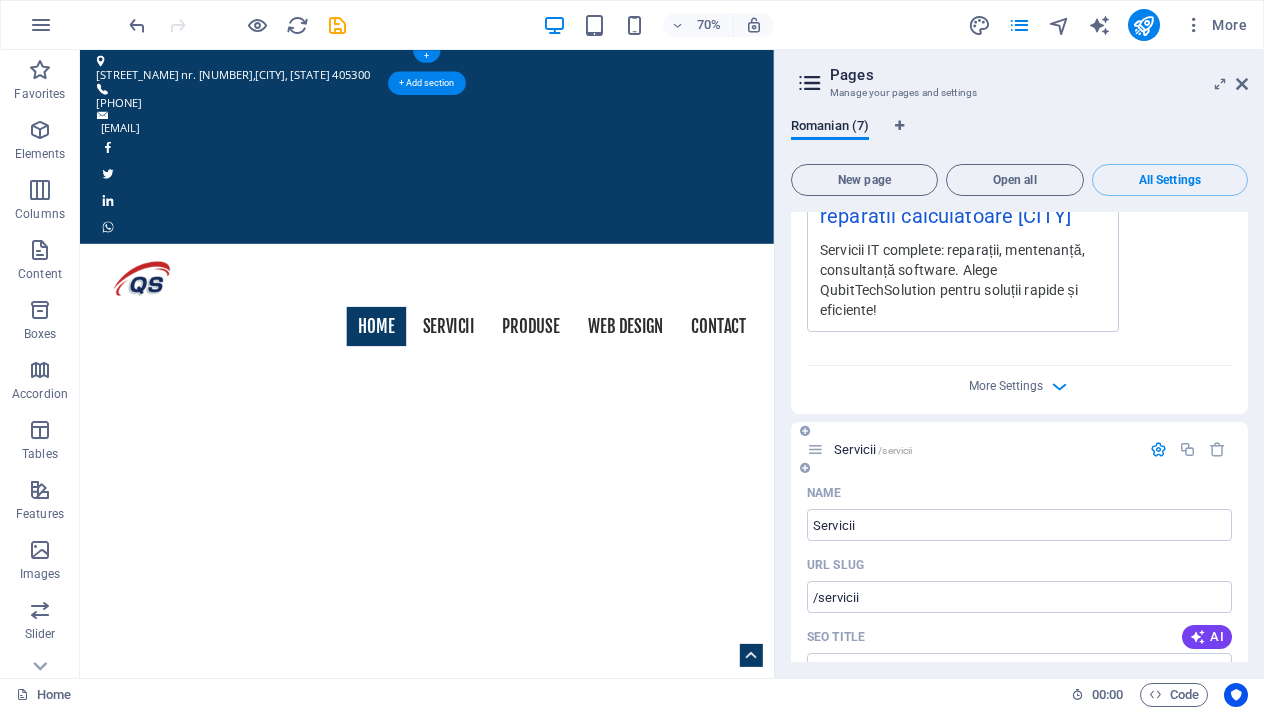 click at bounding box center (1158, 449) 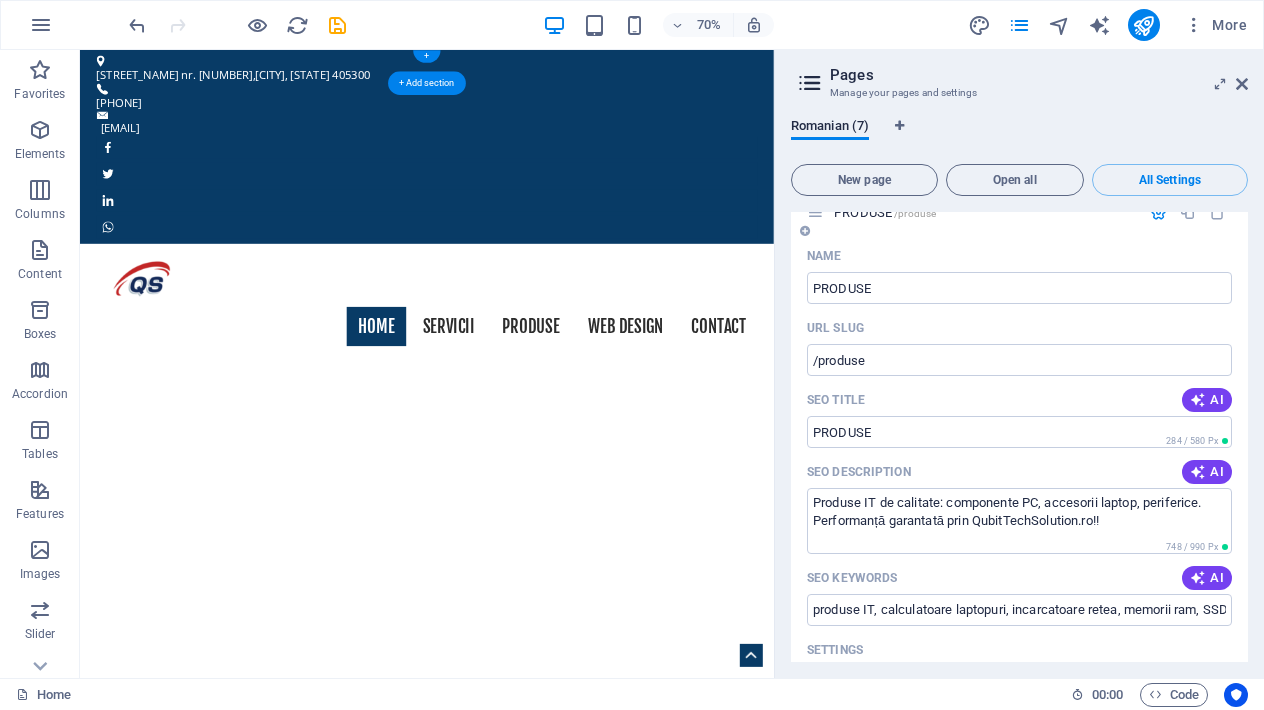 scroll, scrollTop: 987, scrollLeft: 0, axis: vertical 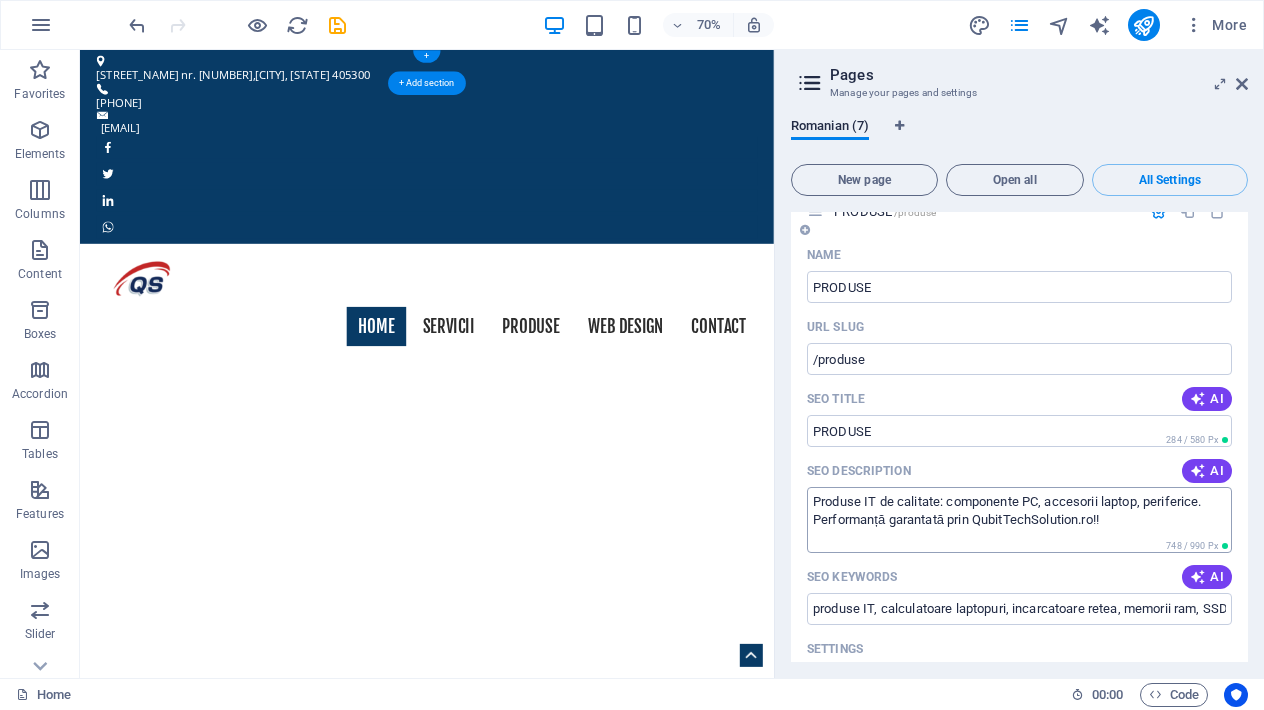 click on "Produse IT de calitate: componente PC, accesorii laptop, periferice. Performanță garantată prin QubitTechSolution.ro!!" at bounding box center (1019, 519) 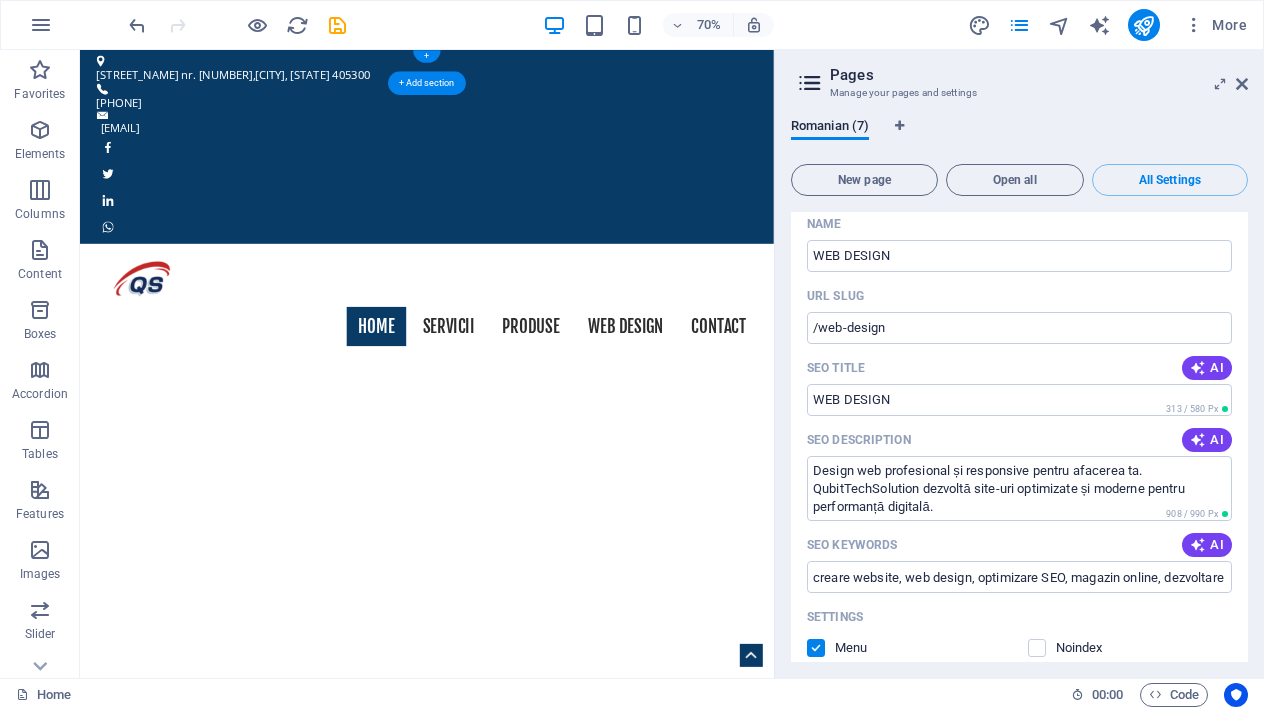 scroll, scrollTop: 1868, scrollLeft: 0, axis: vertical 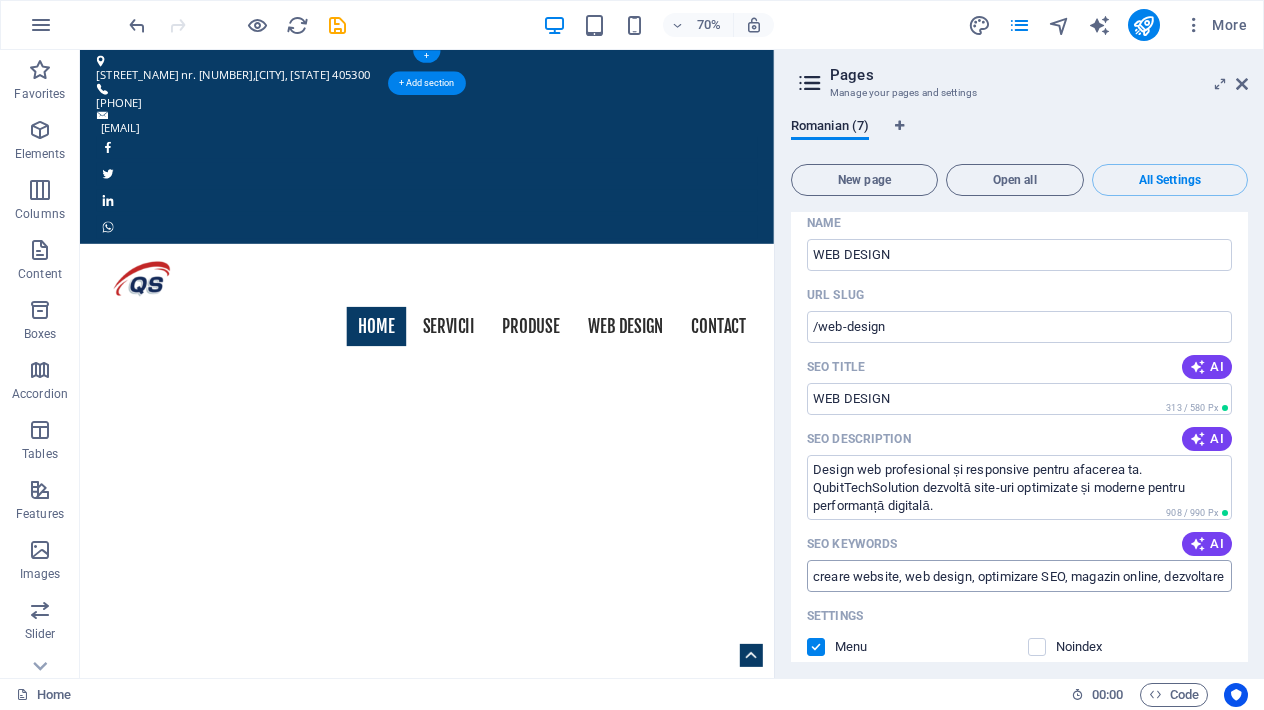 click on "creare website, web design, optimizare SEO, magazin online, dezvoltare software, interfață utilizator" at bounding box center (1019, 576) 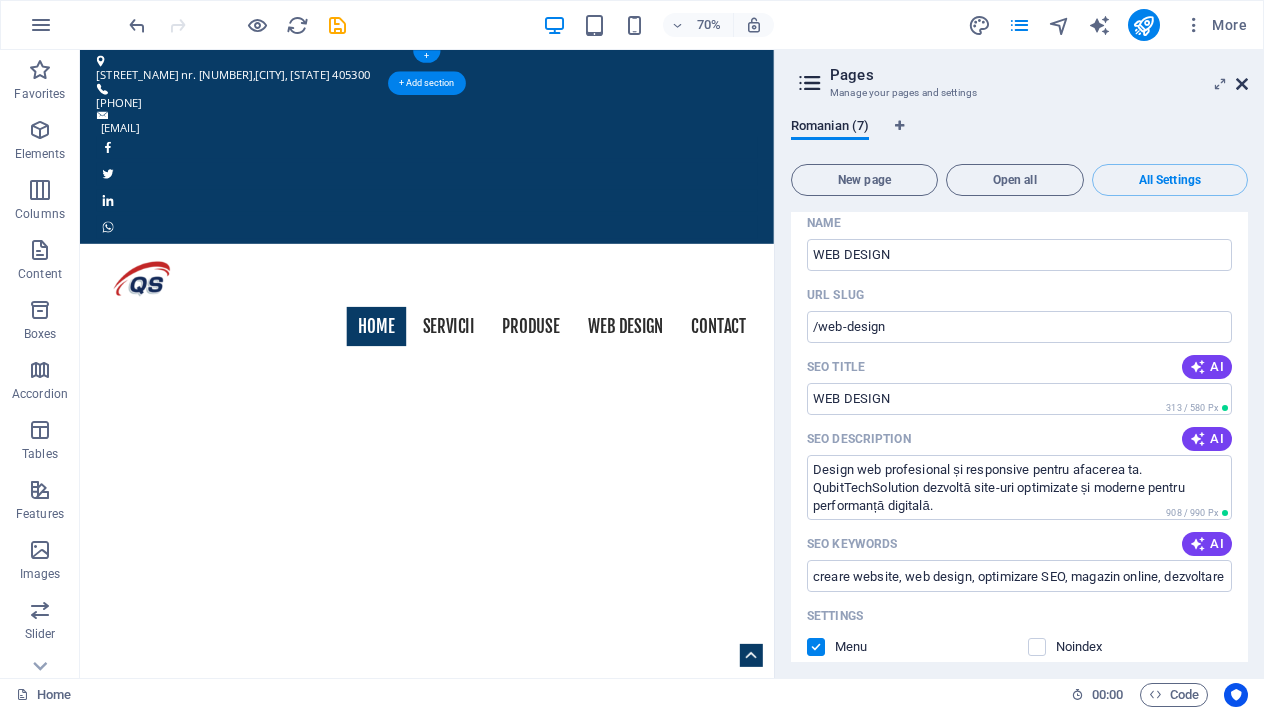 click at bounding box center [1242, 84] 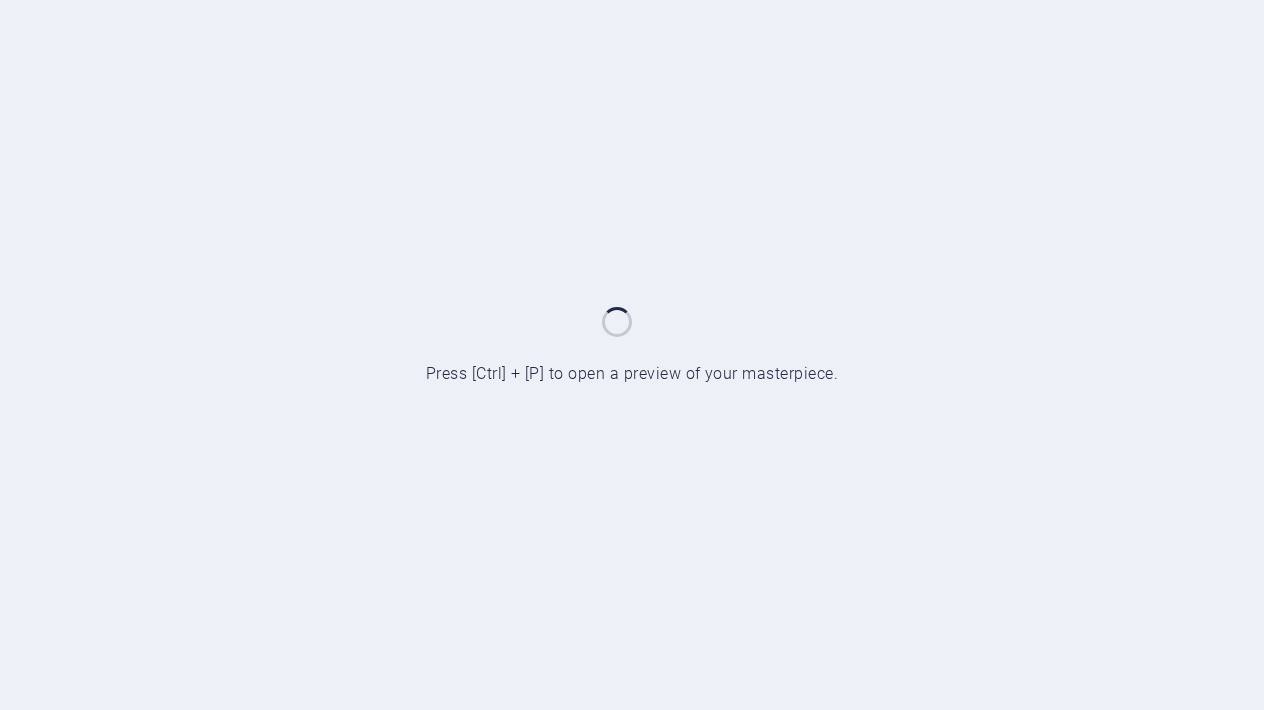scroll, scrollTop: 0, scrollLeft: 0, axis: both 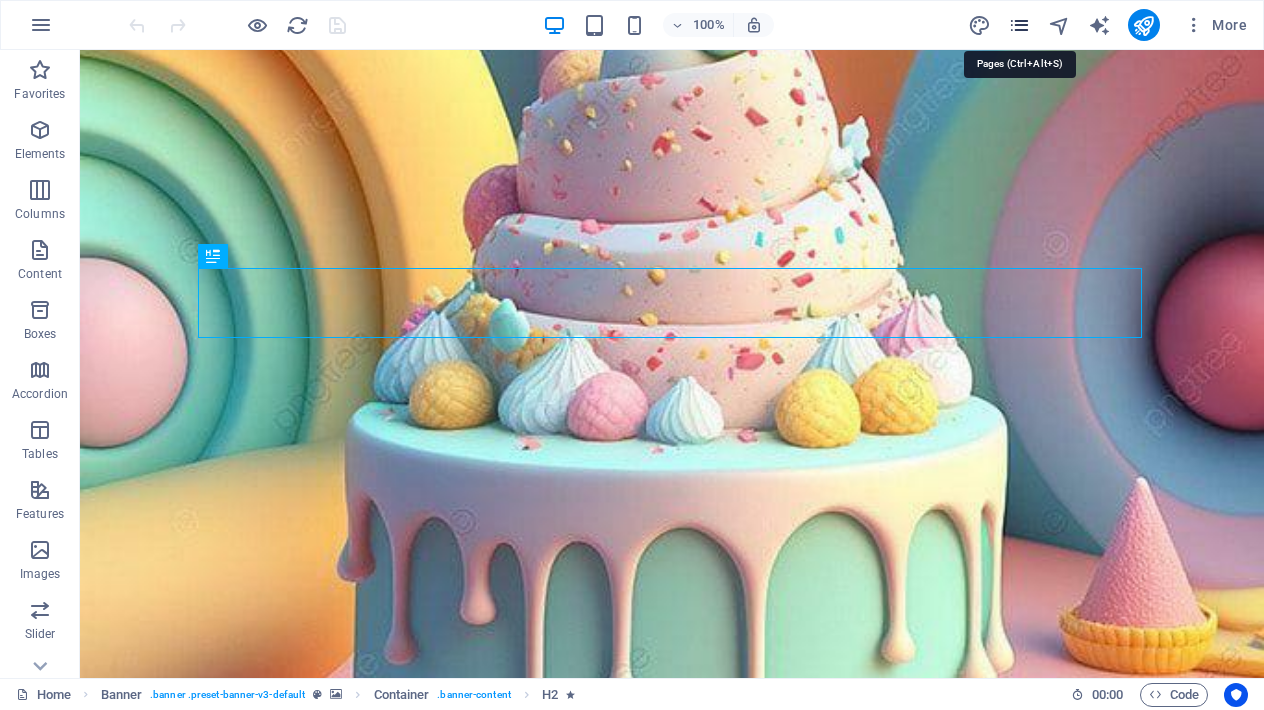 click at bounding box center (1019, 25) 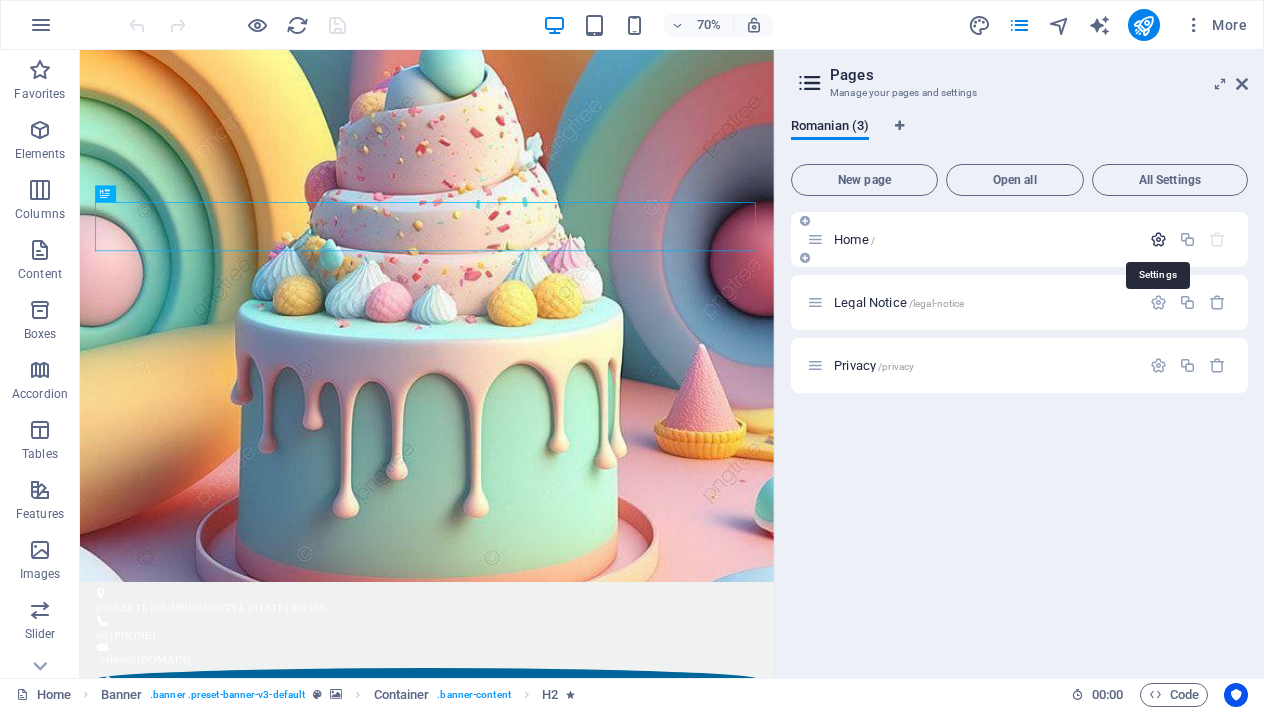 click at bounding box center (1158, 239) 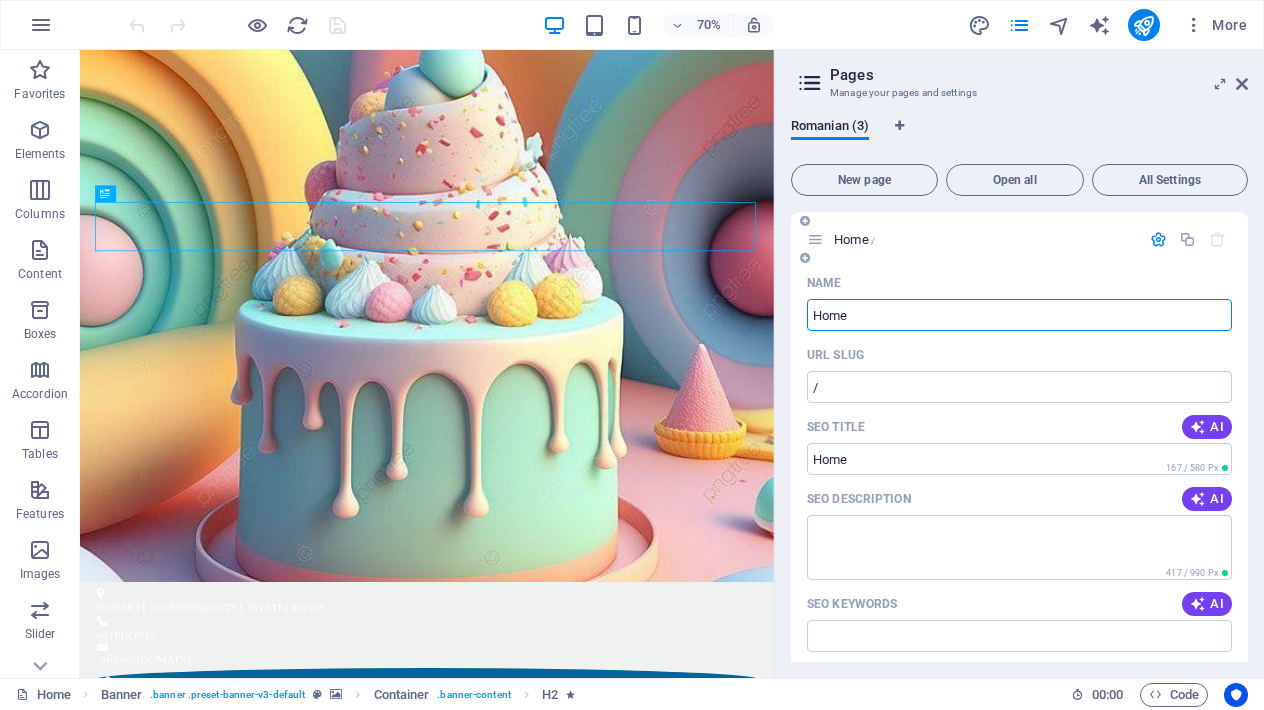 scroll, scrollTop: 0, scrollLeft: 0, axis: both 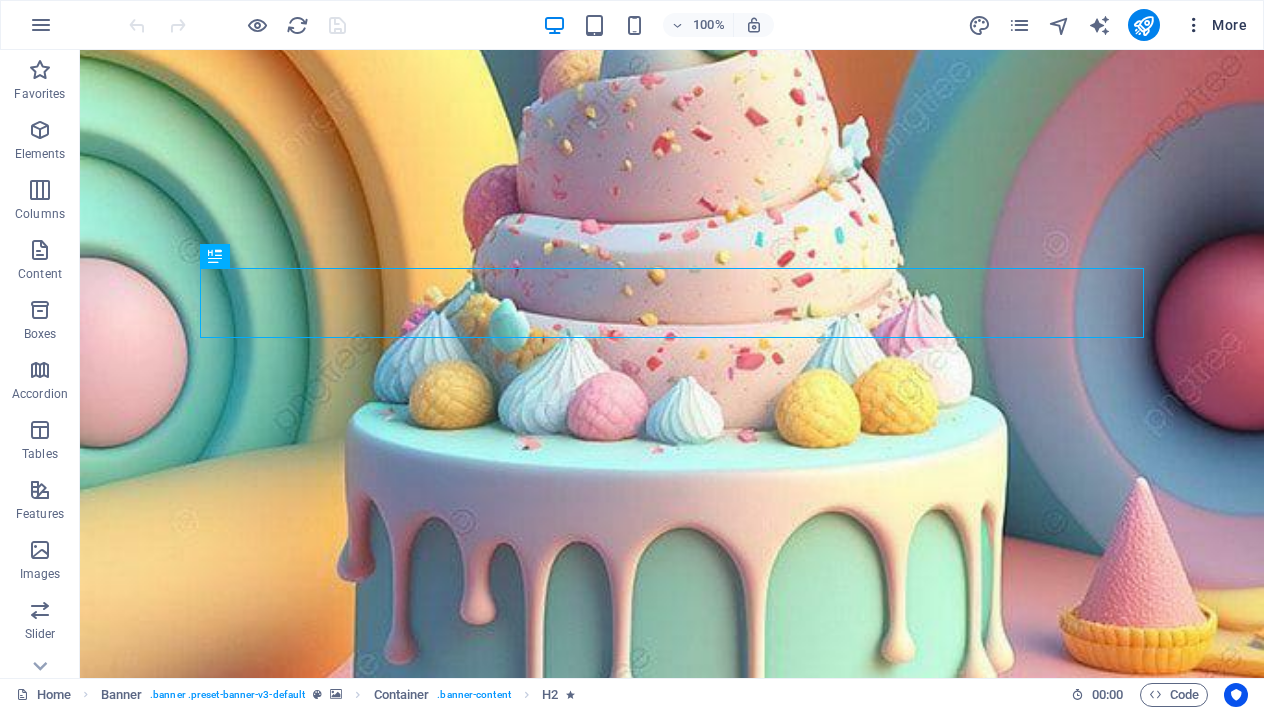 click on "More" at bounding box center (1215, 25) 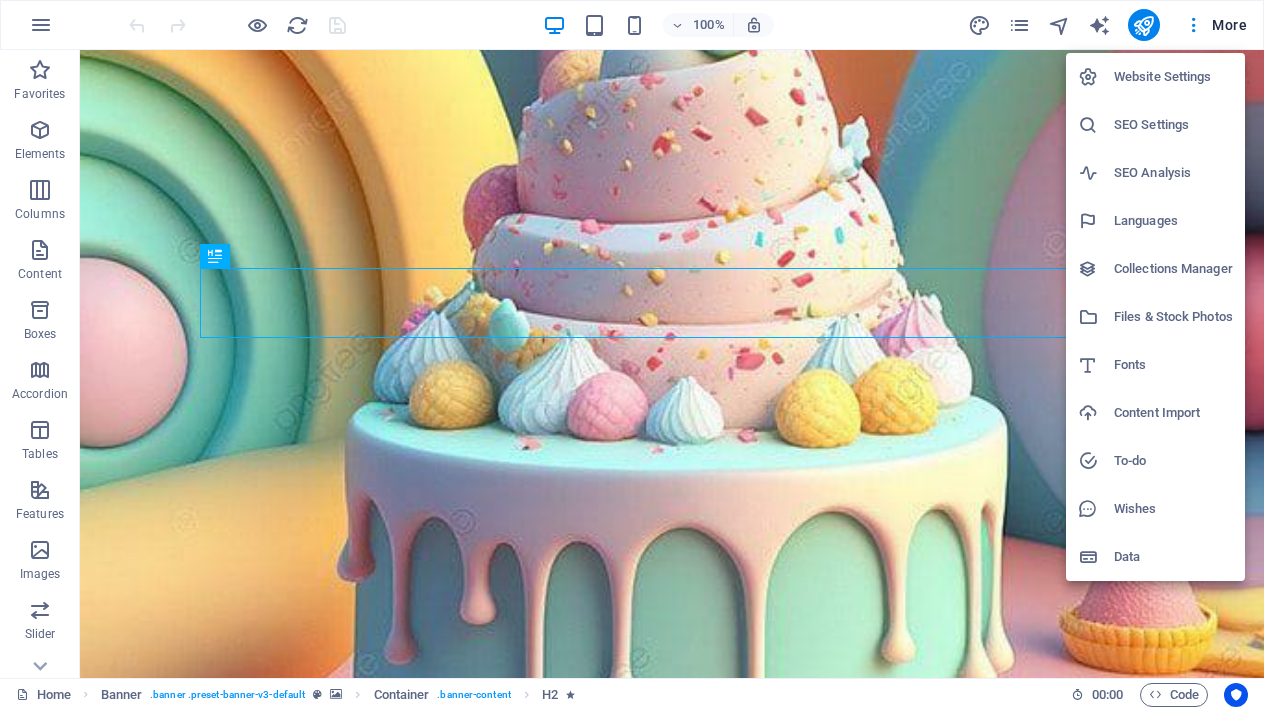 click on "Website Settings" at bounding box center (1173, 77) 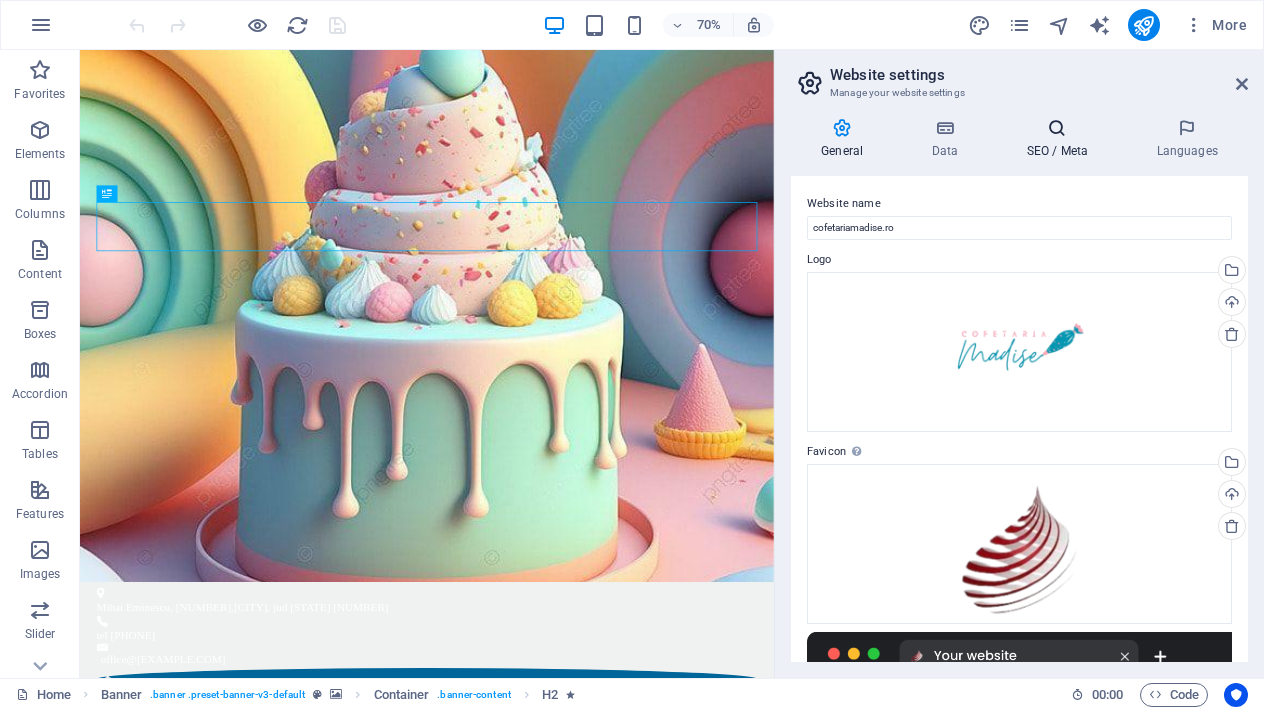click at bounding box center [1057, 128] 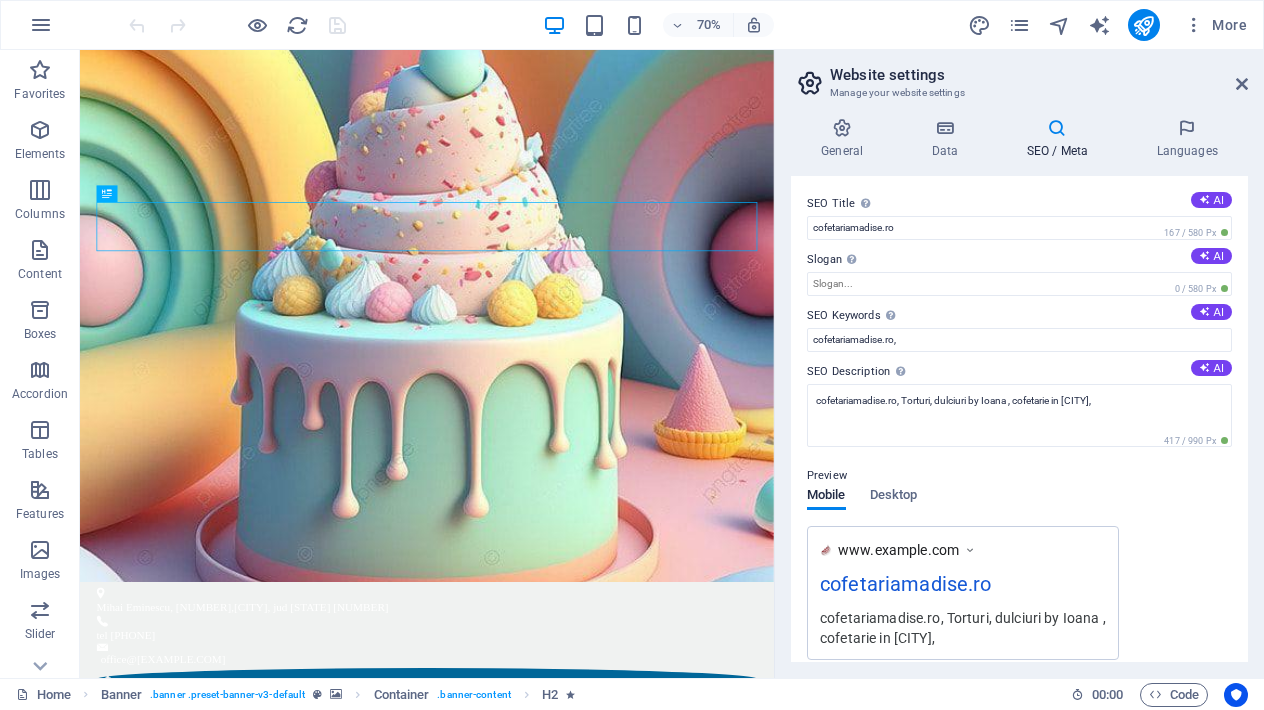 scroll, scrollTop: 0, scrollLeft: 0, axis: both 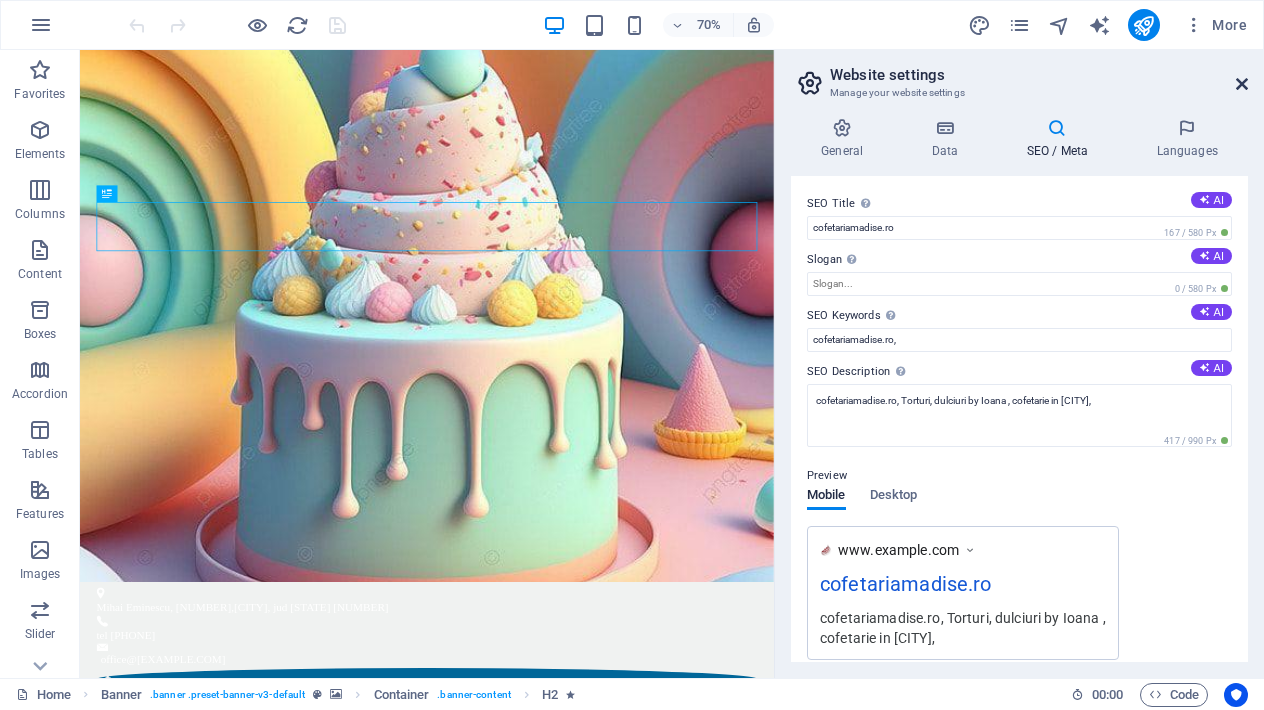 click at bounding box center [1242, 84] 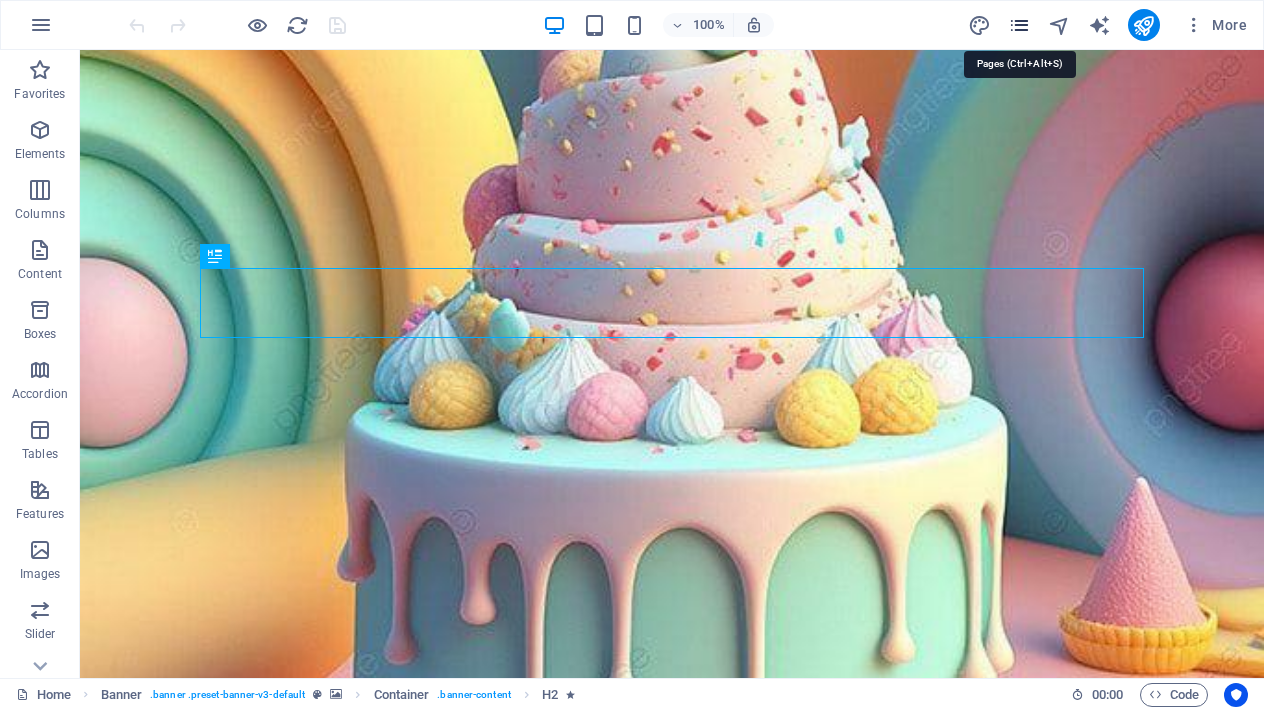 click at bounding box center [1019, 25] 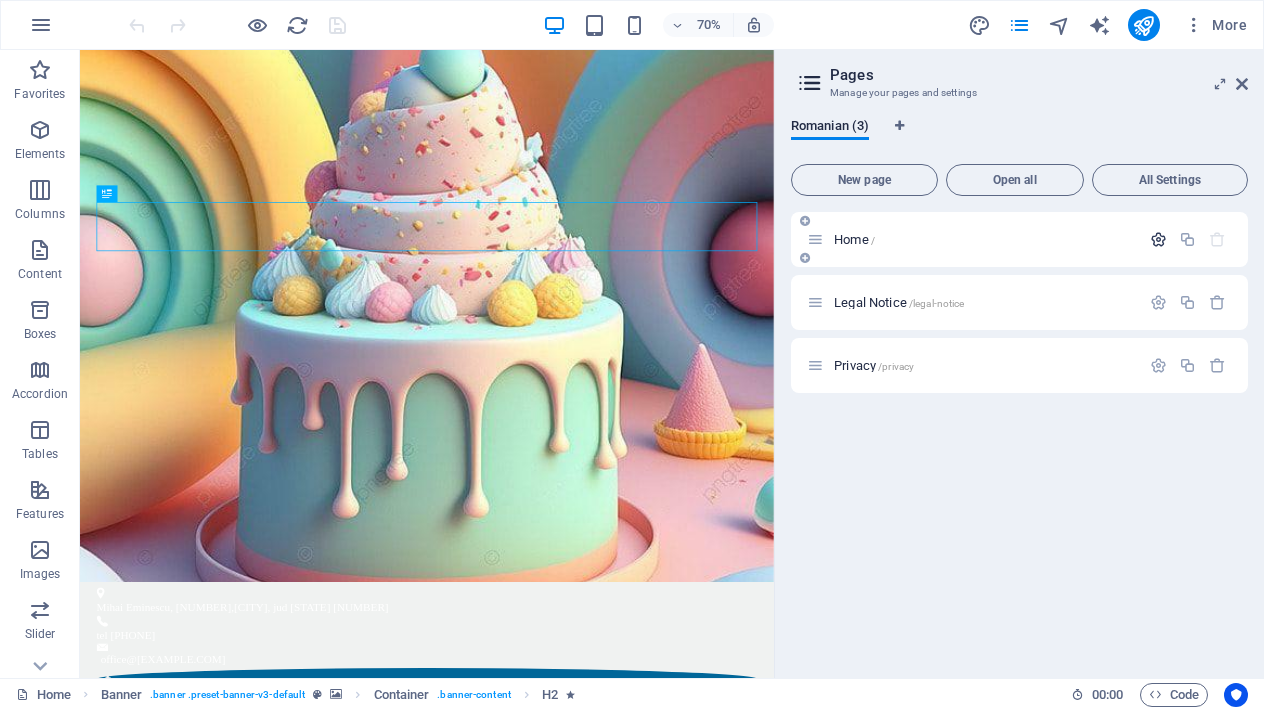 click at bounding box center [1158, 239] 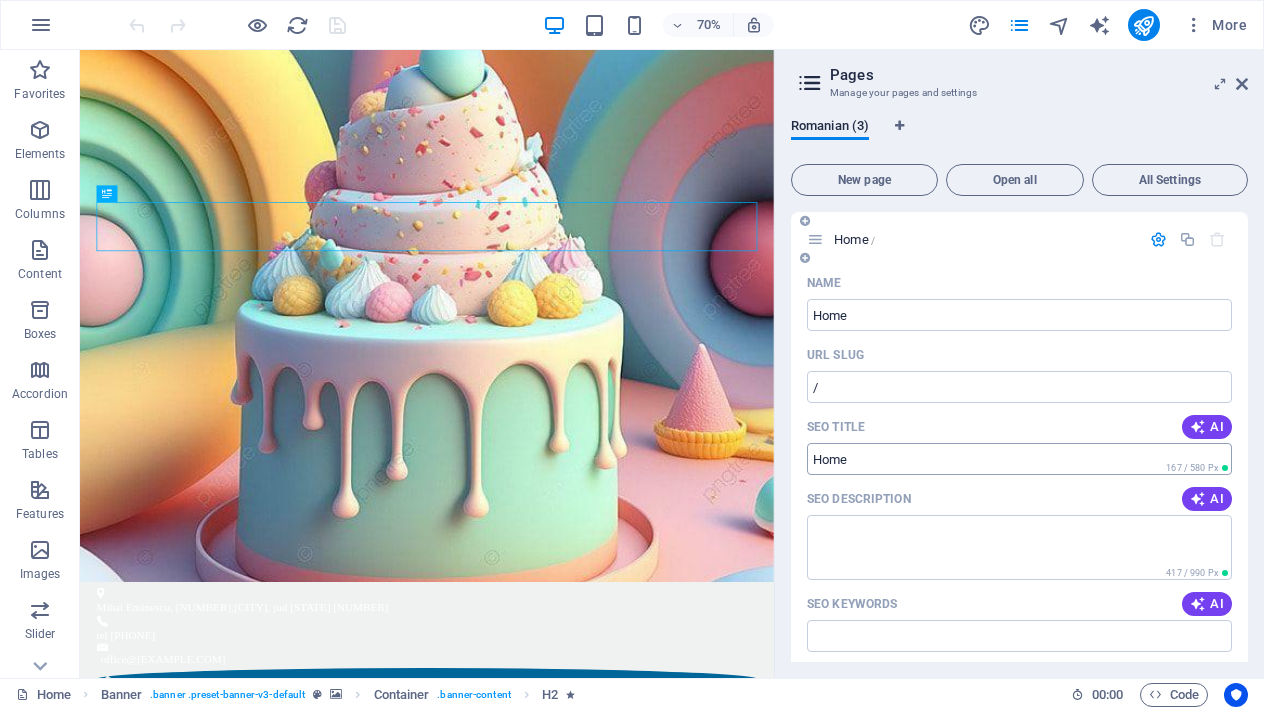click on "SEO Title" at bounding box center (1019, 459) 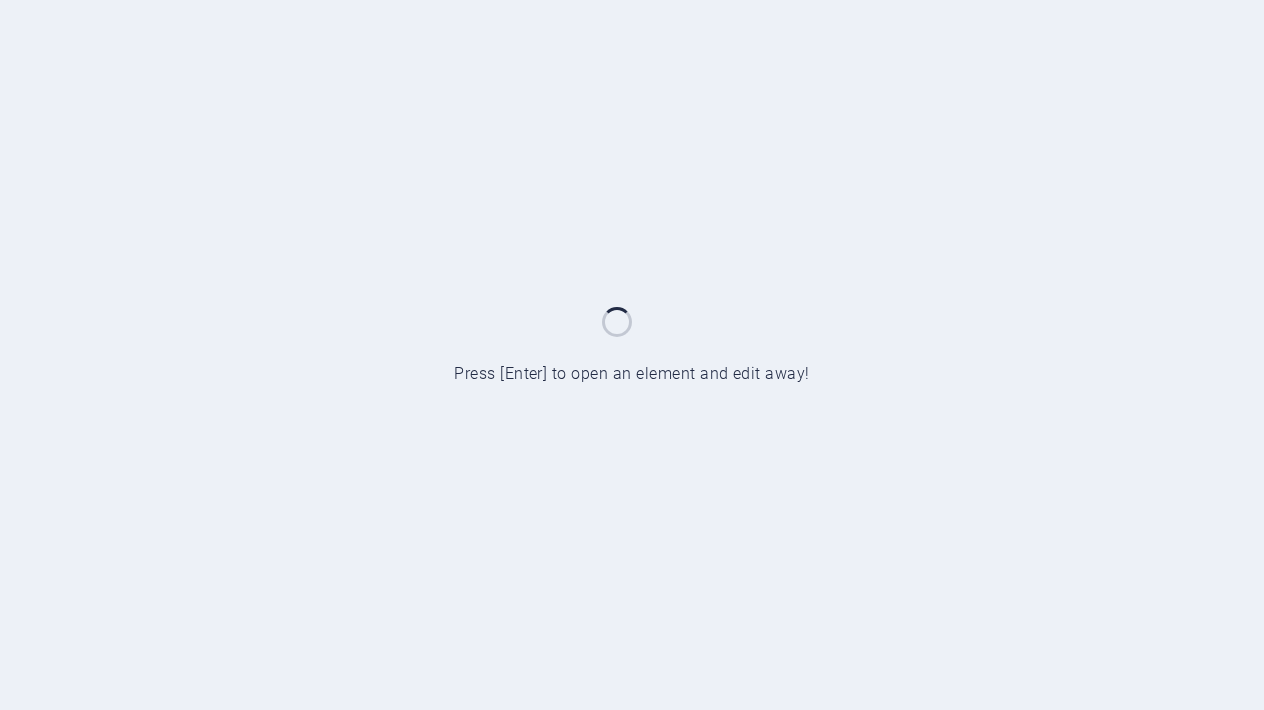scroll, scrollTop: 0, scrollLeft: 0, axis: both 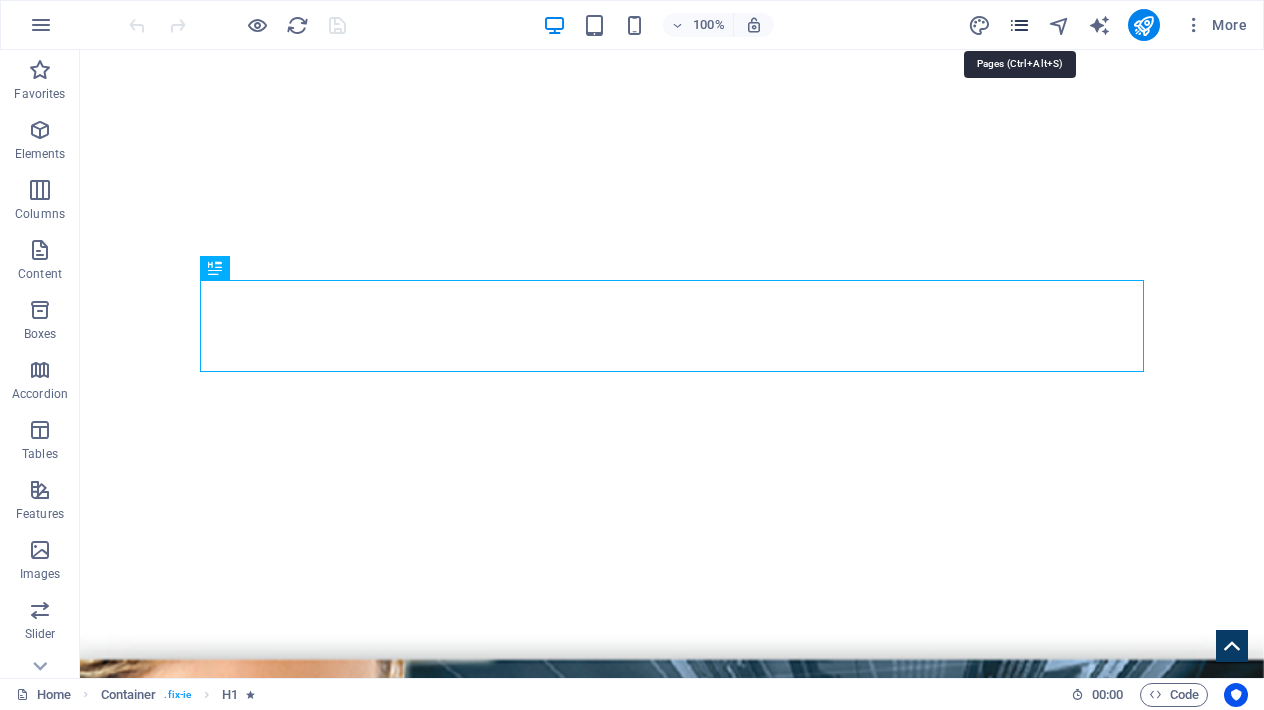 click at bounding box center [1019, 25] 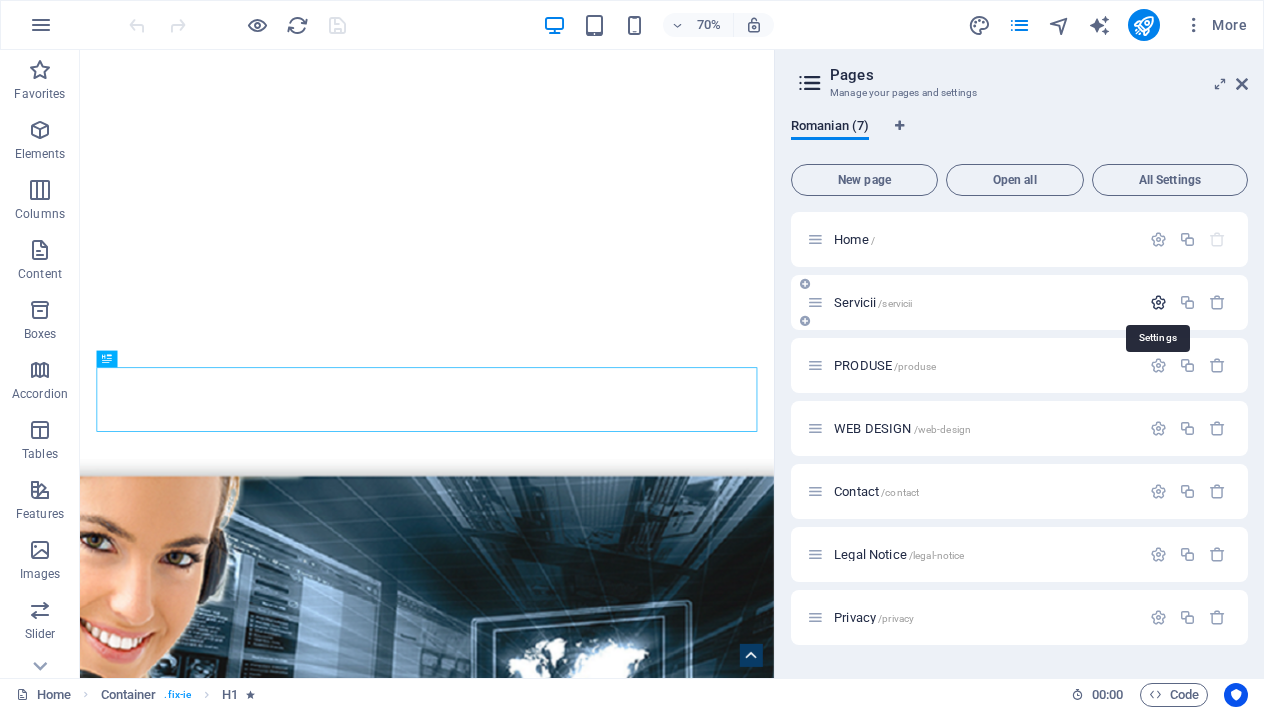 click at bounding box center [1158, 302] 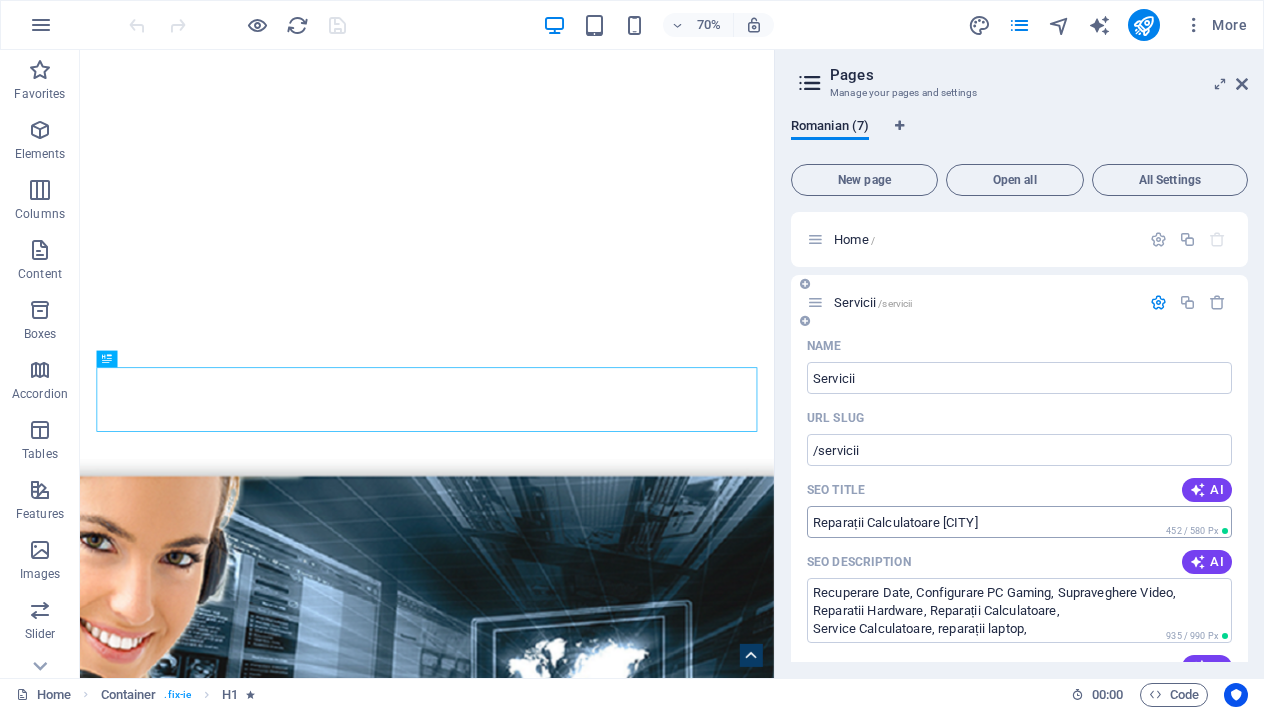 click on "Reparații Calculatoare Gherla" at bounding box center (1019, 522) 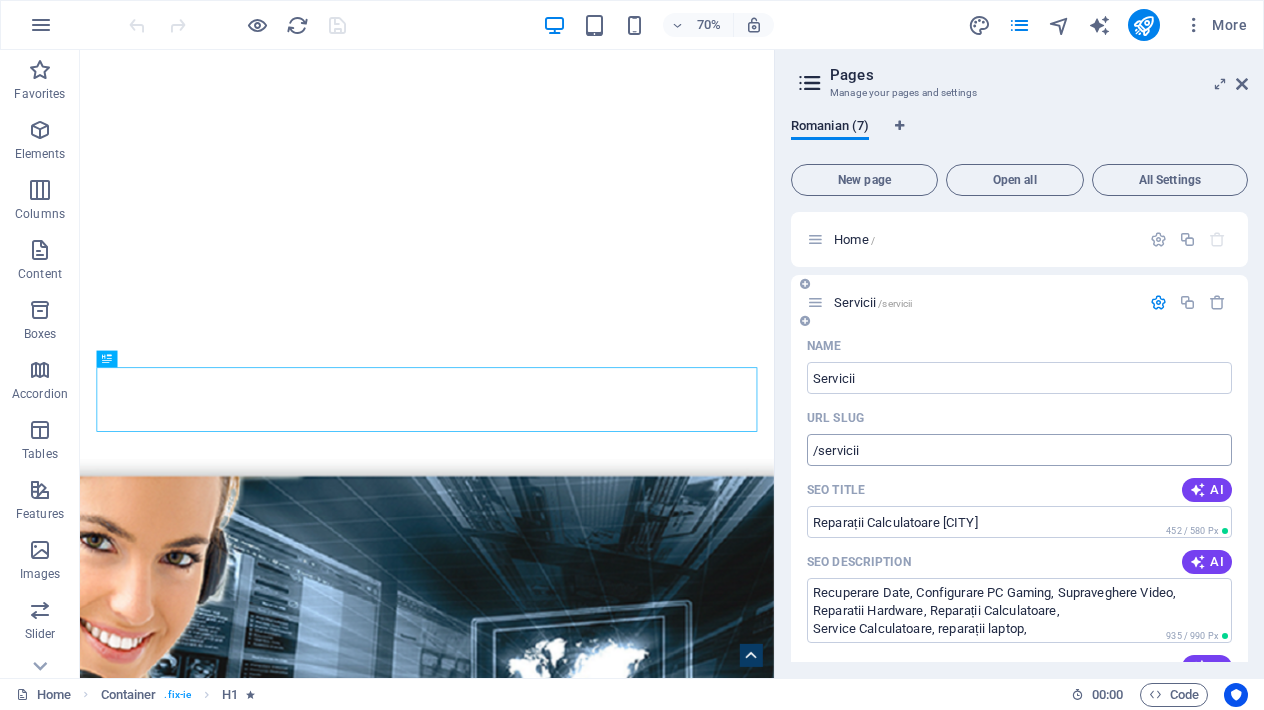 click on "/servicii" at bounding box center [1019, 450] 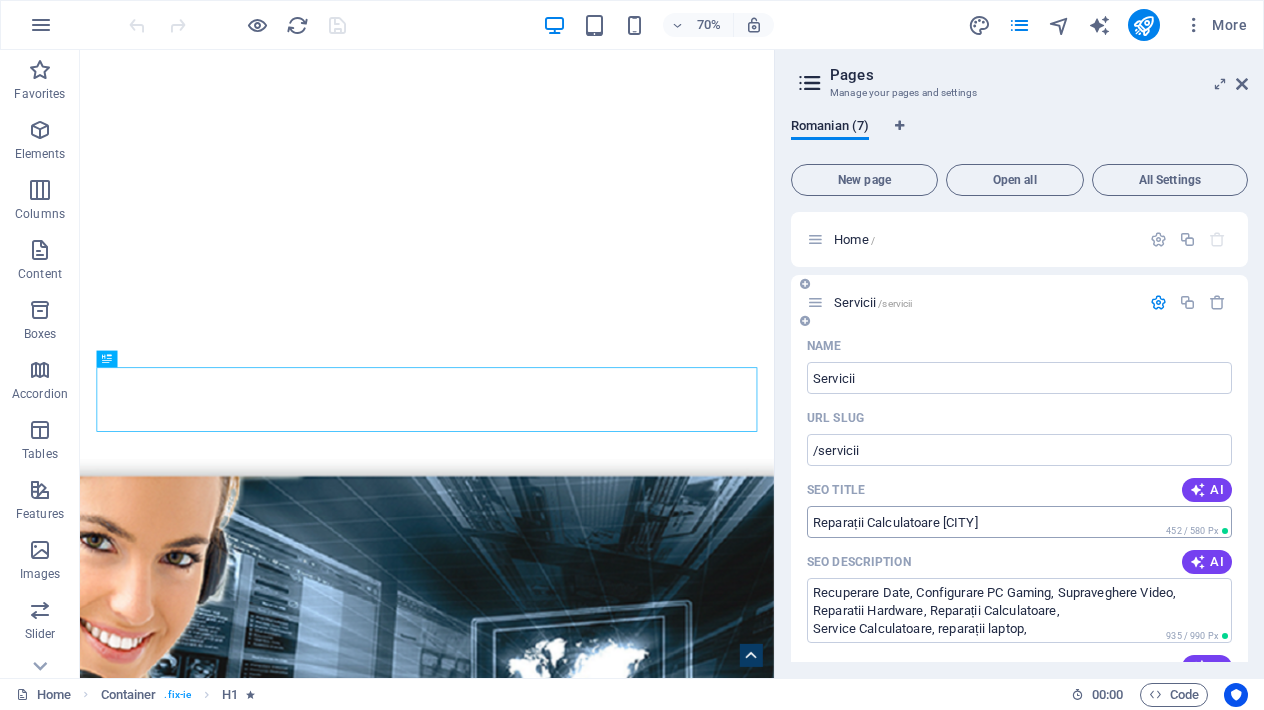 click on "Reparații Calculatoare Gherla" at bounding box center [1019, 522] 